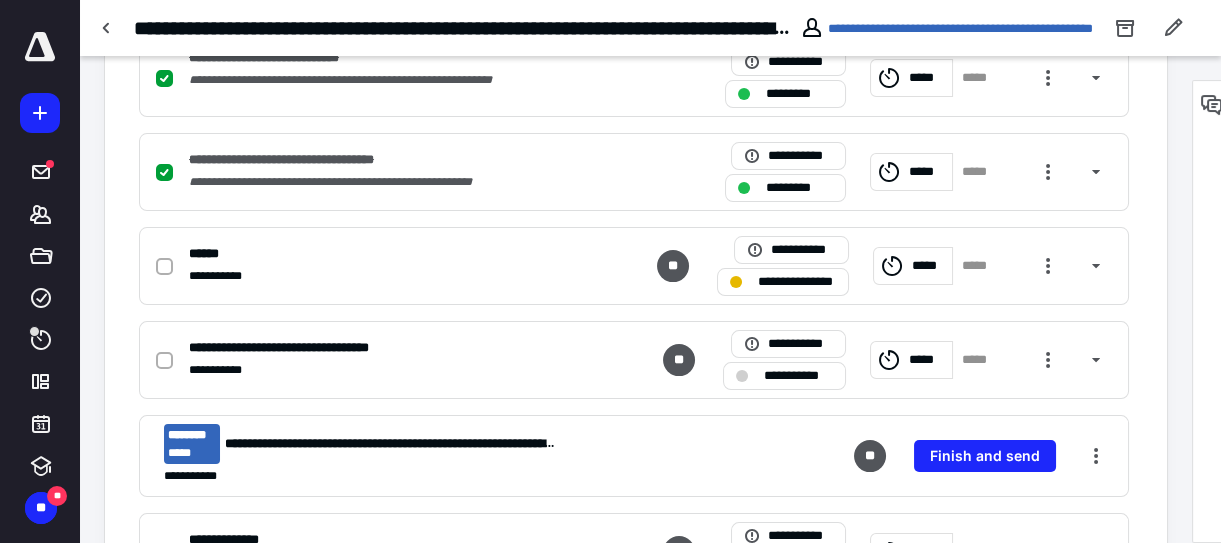 scroll, scrollTop: 454, scrollLeft: 0, axis: vertical 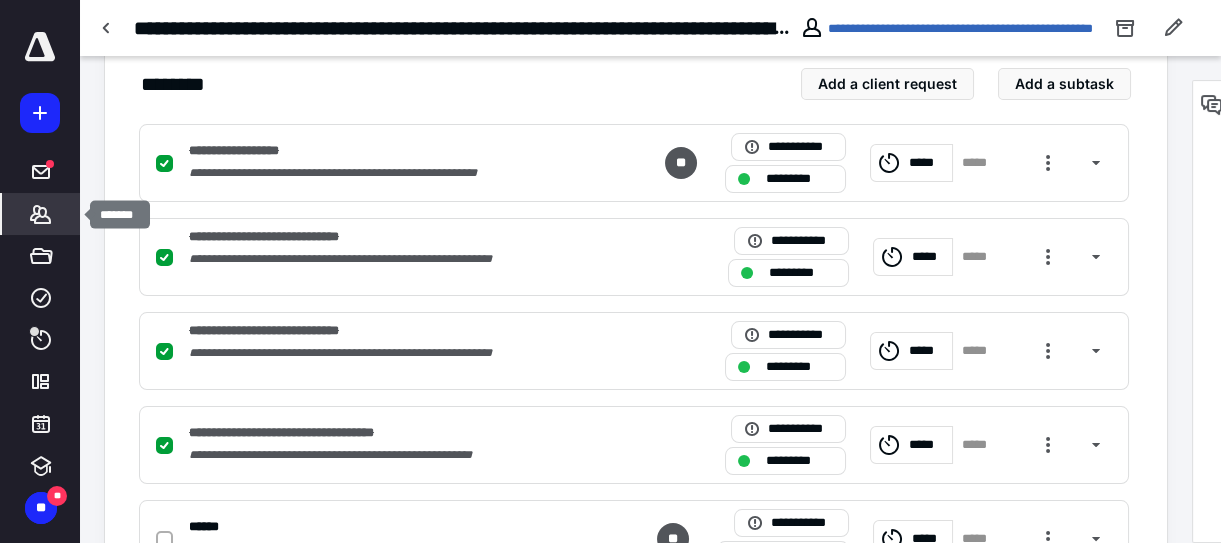 click 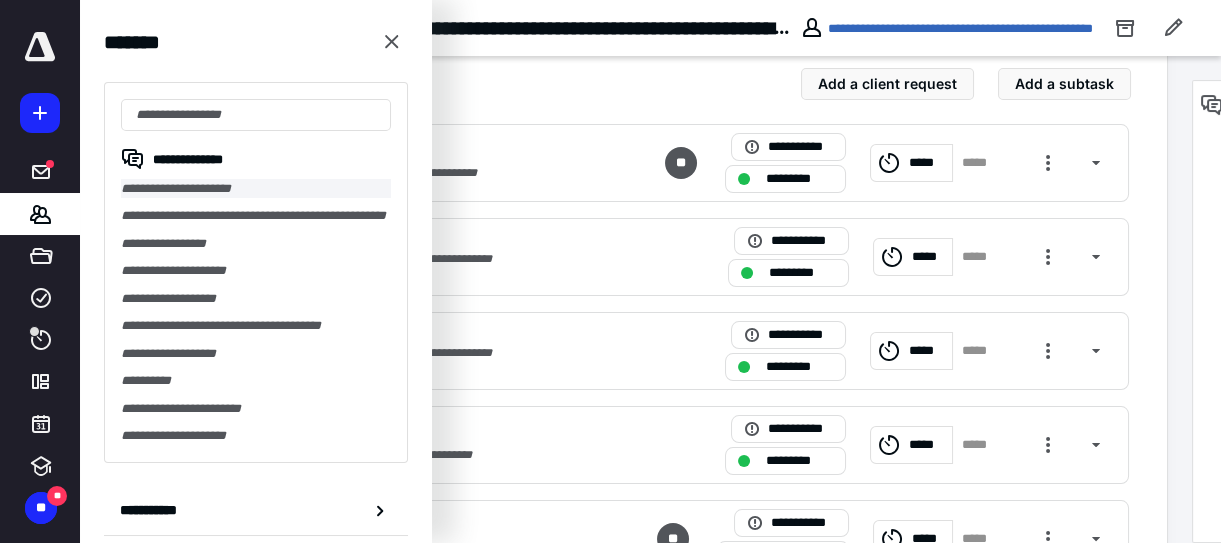 click on "**********" at bounding box center [256, 188] 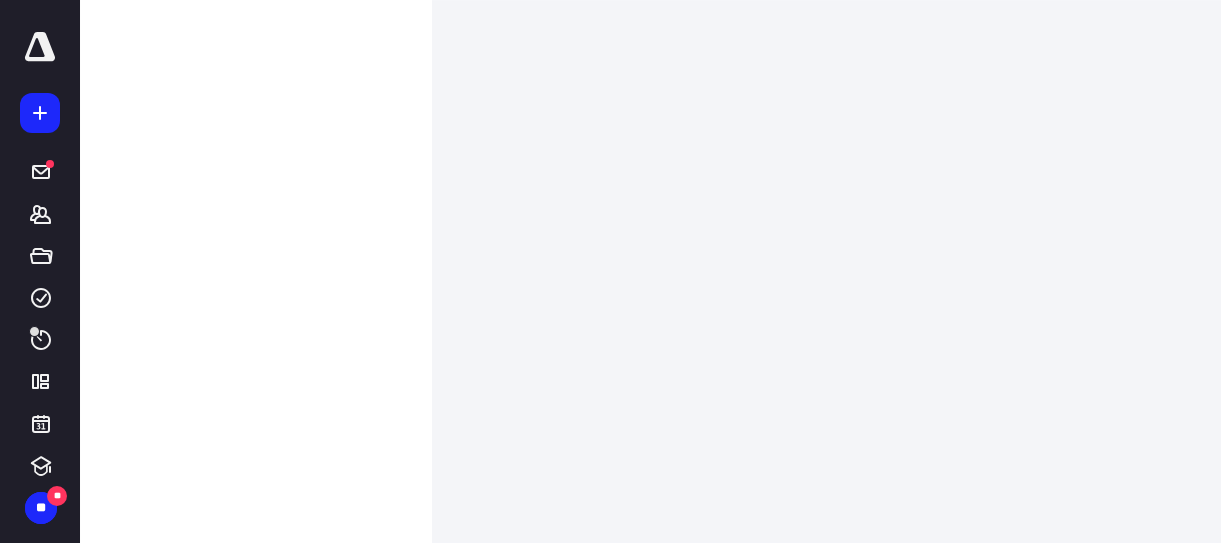 scroll, scrollTop: 0, scrollLeft: 0, axis: both 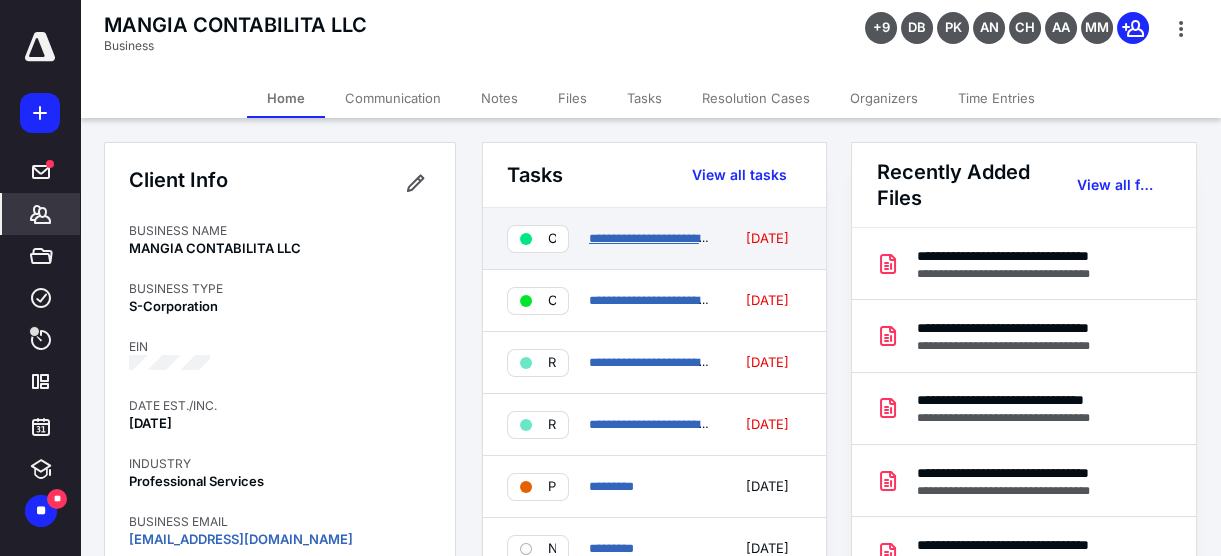 click on "**********" at bounding box center [746, 238] 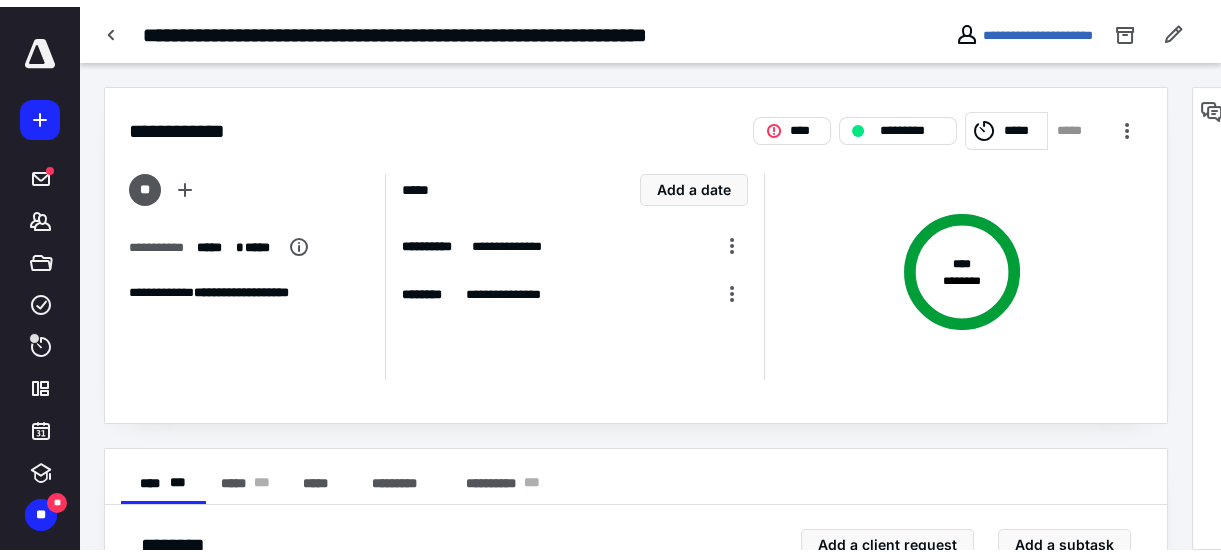 scroll, scrollTop: 0, scrollLeft: 0, axis: both 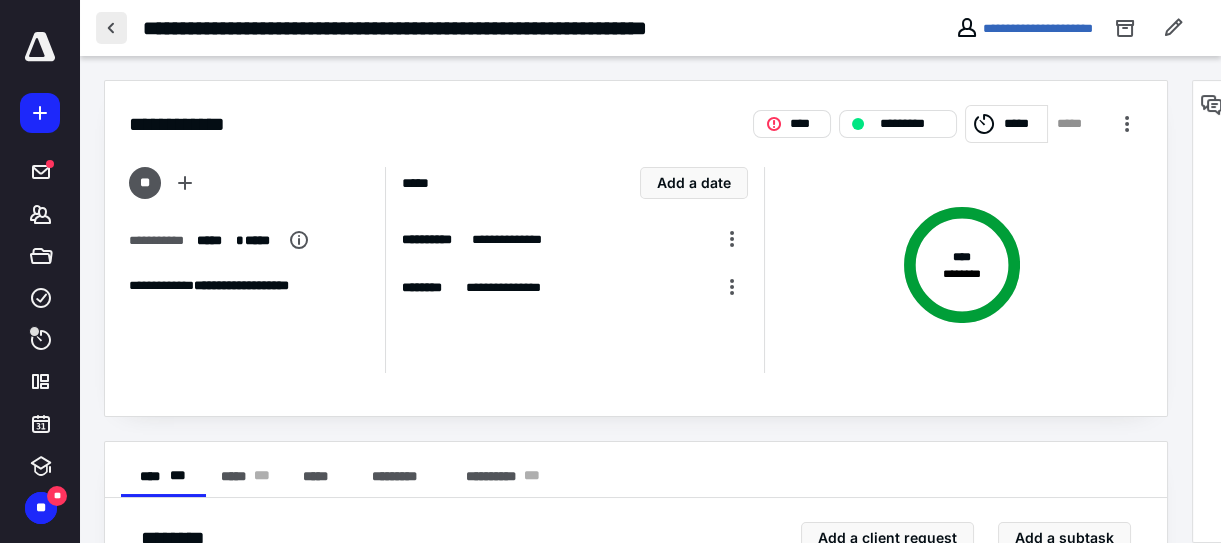 click at bounding box center (111, 28) 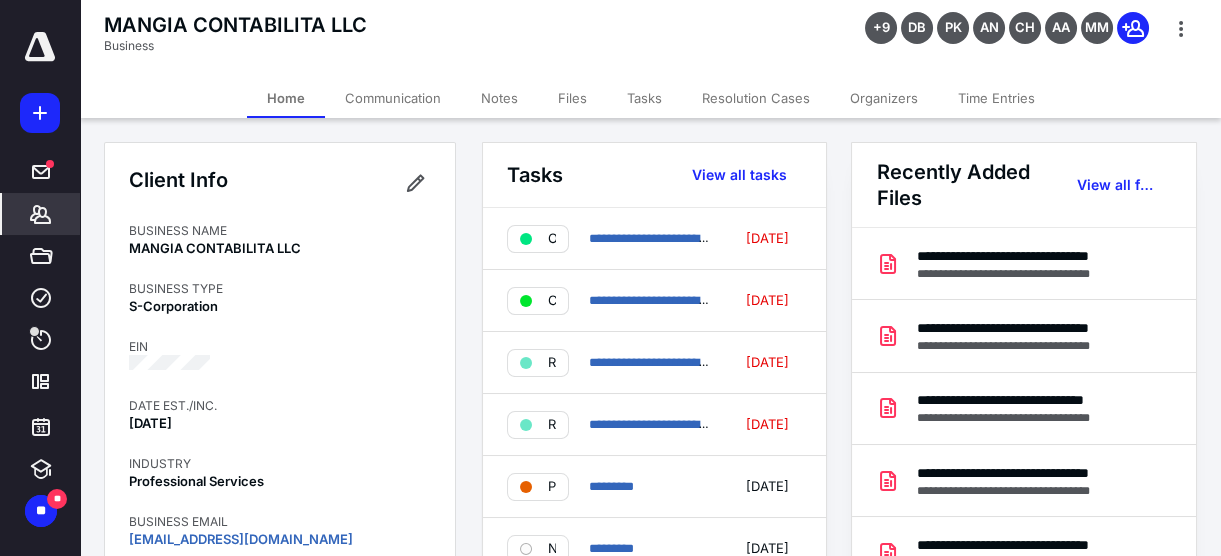 click on "Tasks" at bounding box center [644, 98] 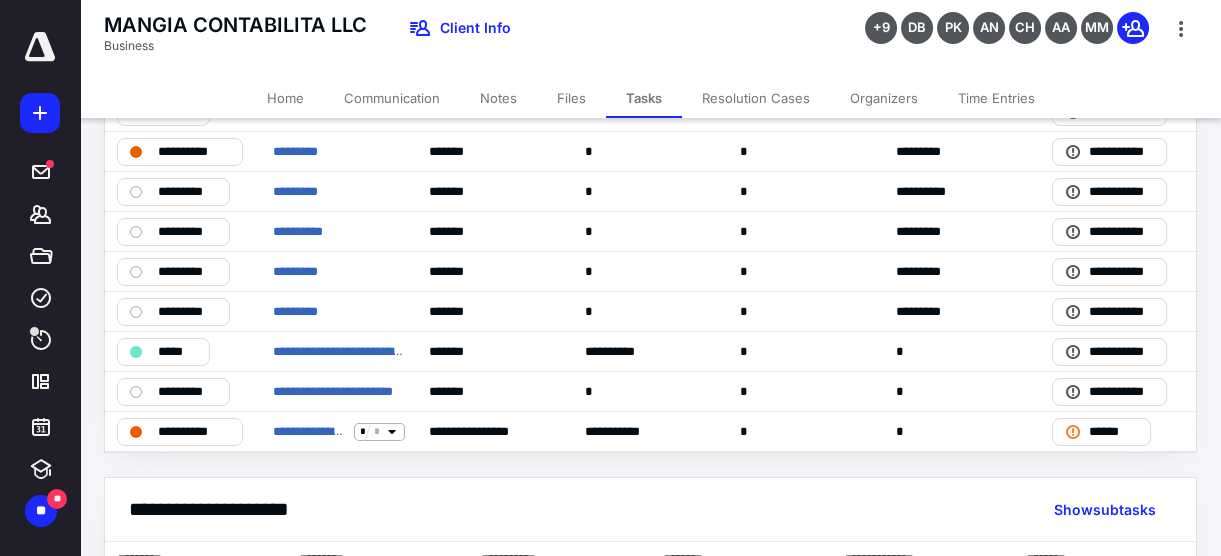 scroll, scrollTop: 454, scrollLeft: 0, axis: vertical 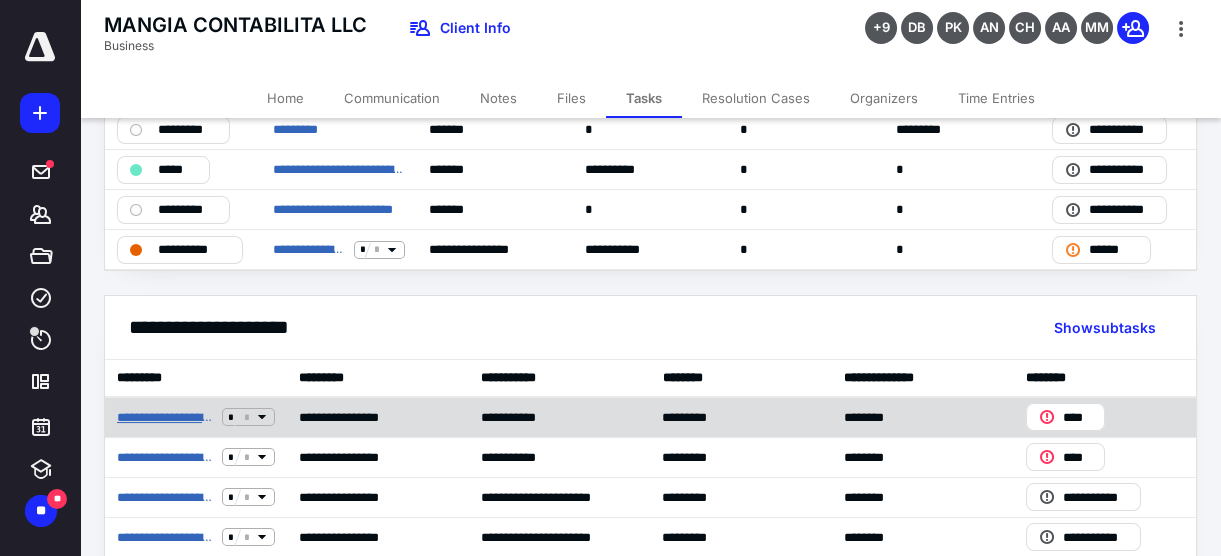 click on "**********" at bounding box center (165, 417) 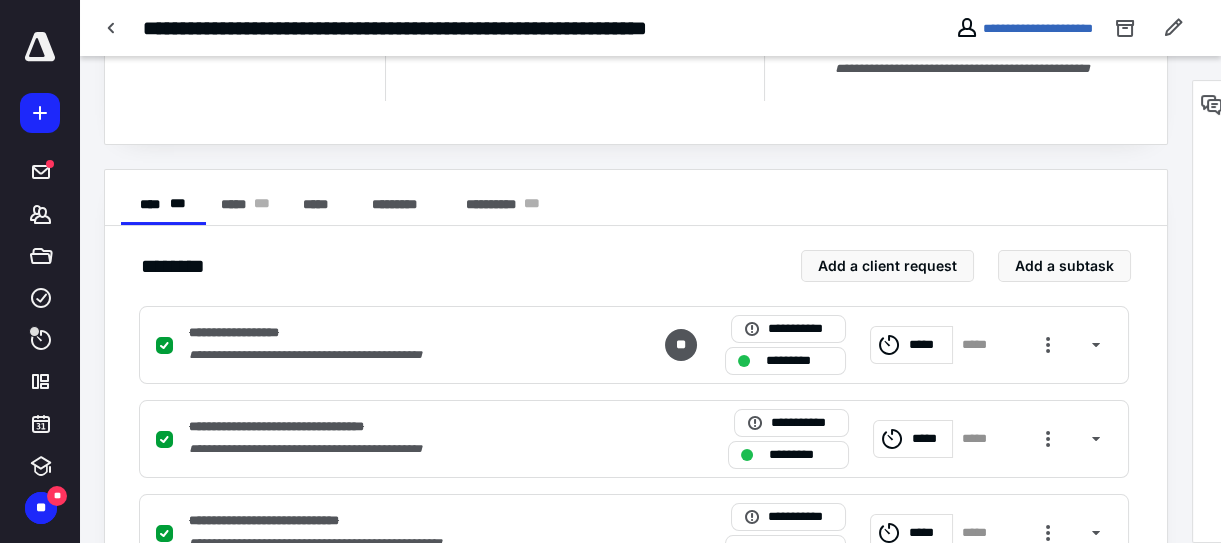 scroll, scrollTop: 0, scrollLeft: 0, axis: both 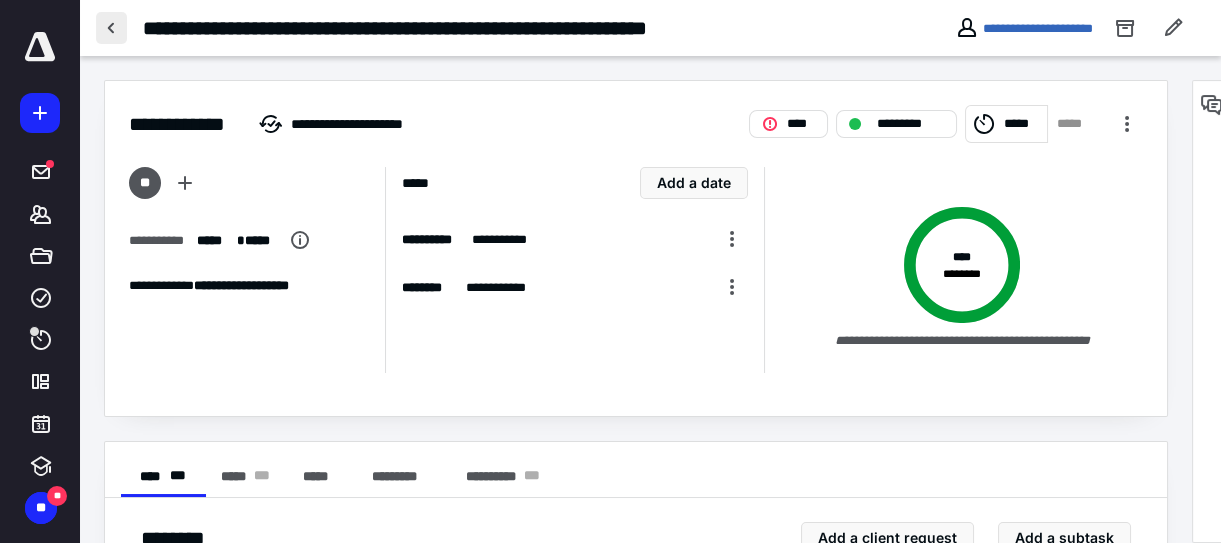 click at bounding box center [111, 28] 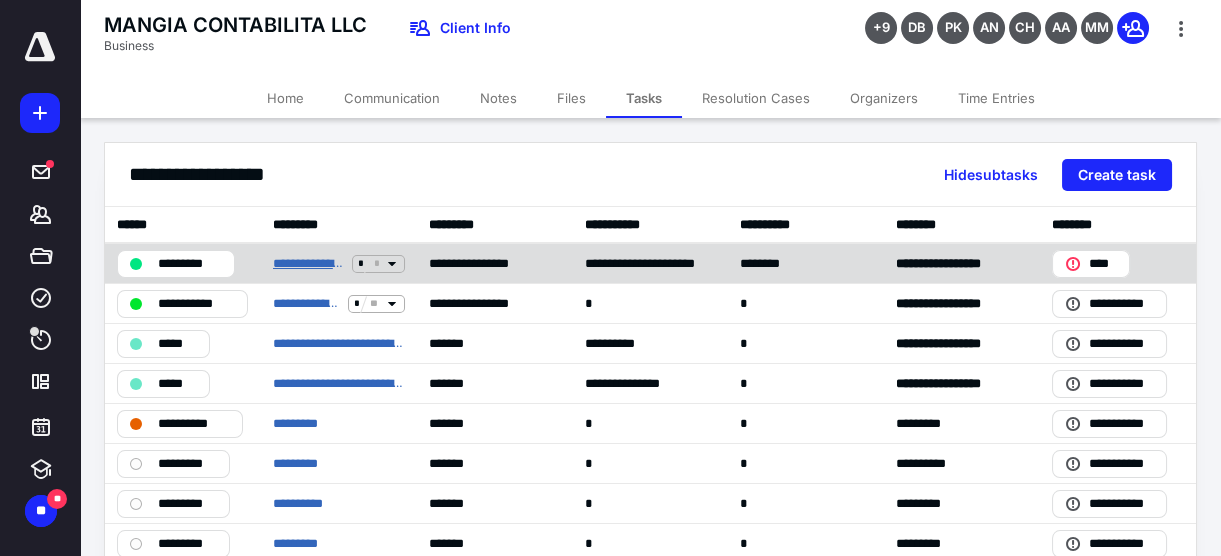 click on "**********" at bounding box center [308, 263] 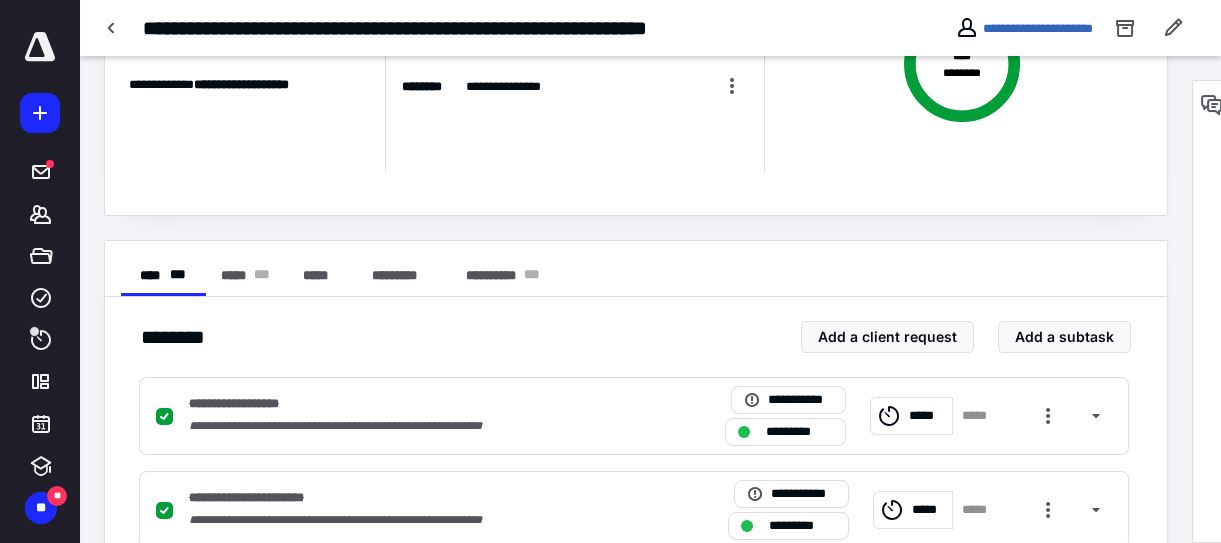 scroll, scrollTop: 363, scrollLeft: 0, axis: vertical 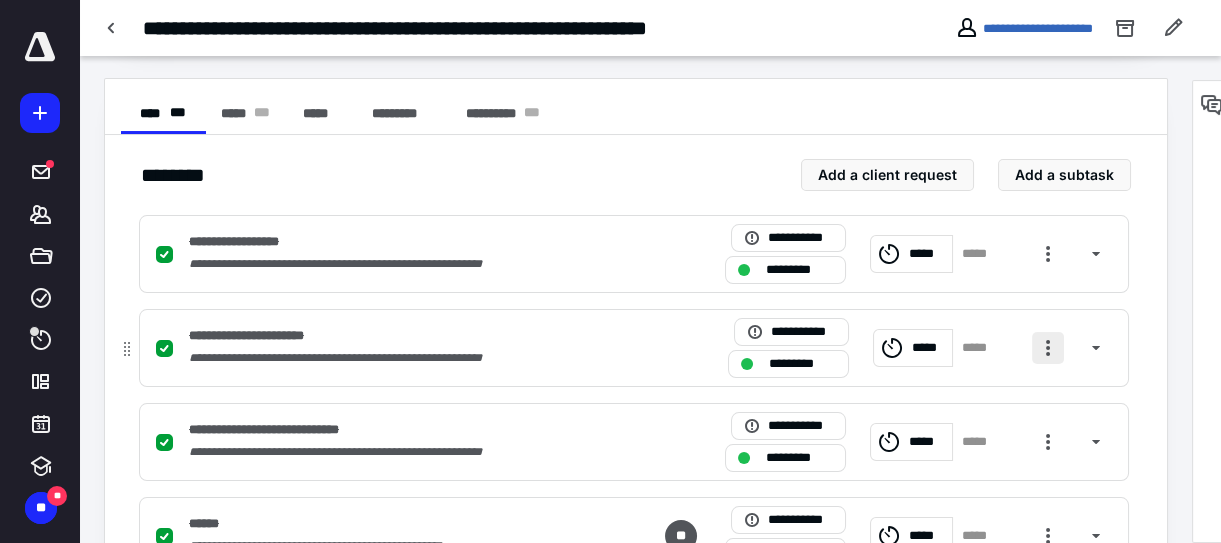 click at bounding box center [1048, 348] 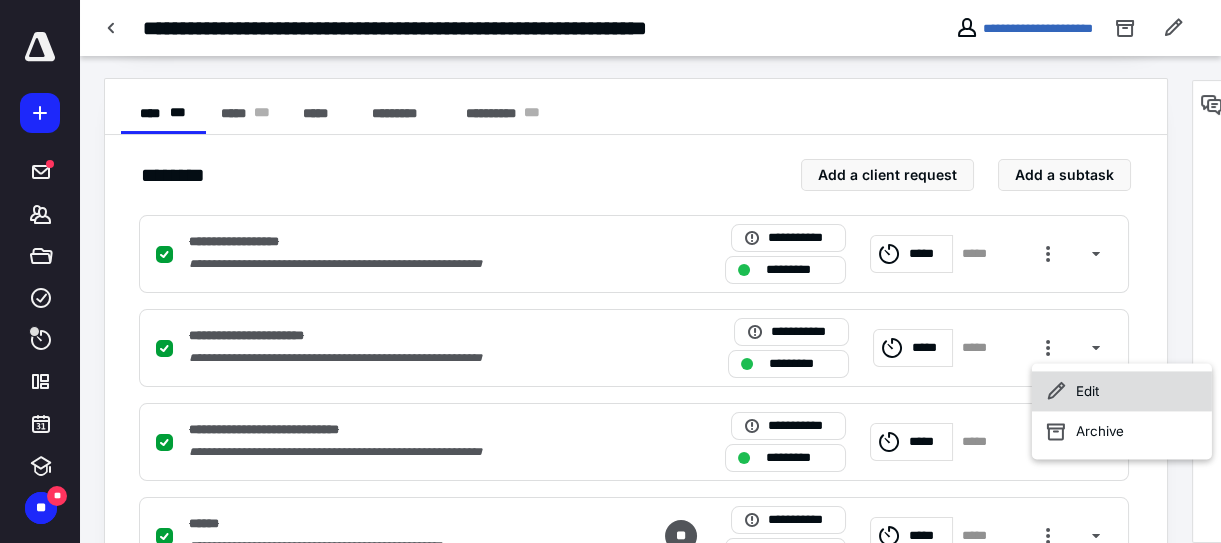 click on "Edit" at bounding box center (1122, 391) 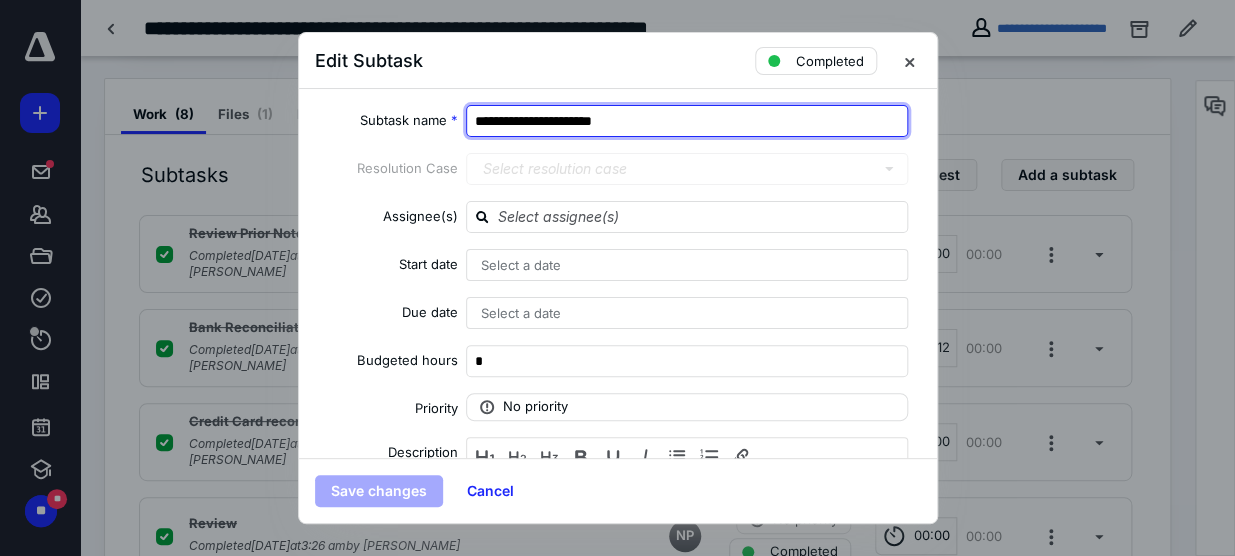 drag, startPoint x: 634, startPoint y: 118, endPoint x: 605, endPoint y: 118, distance: 29 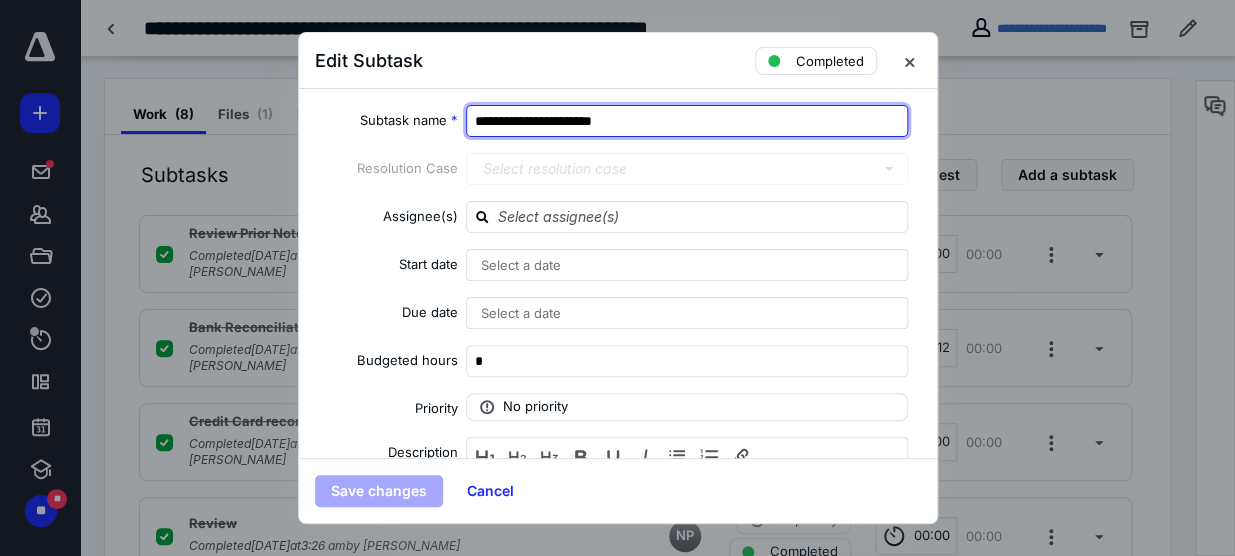 click on "**********" at bounding box center (687, 121) 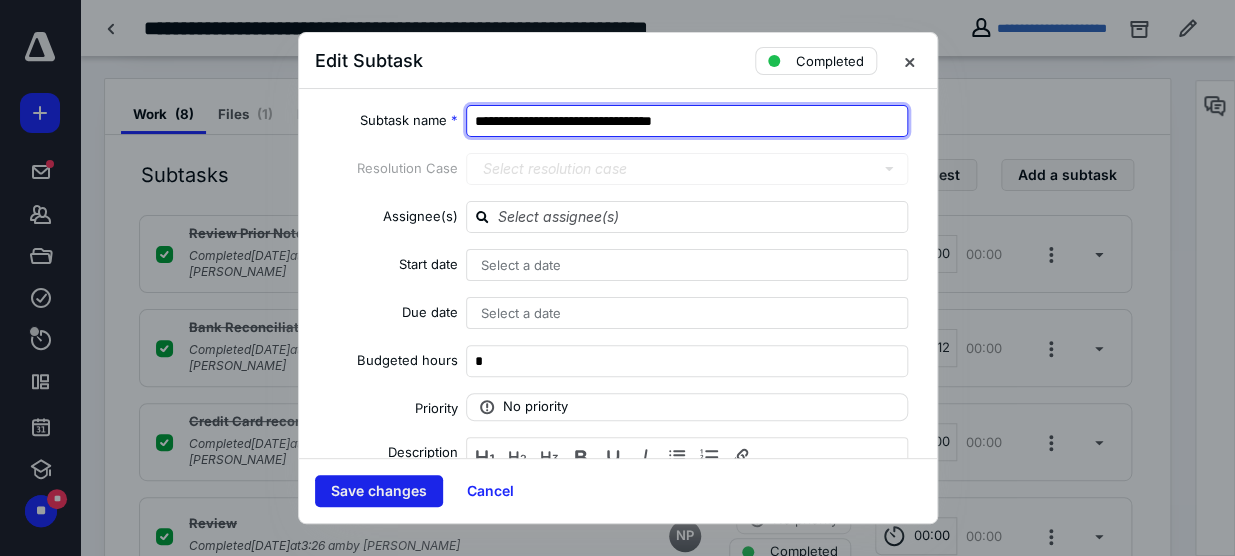 type on "**********" 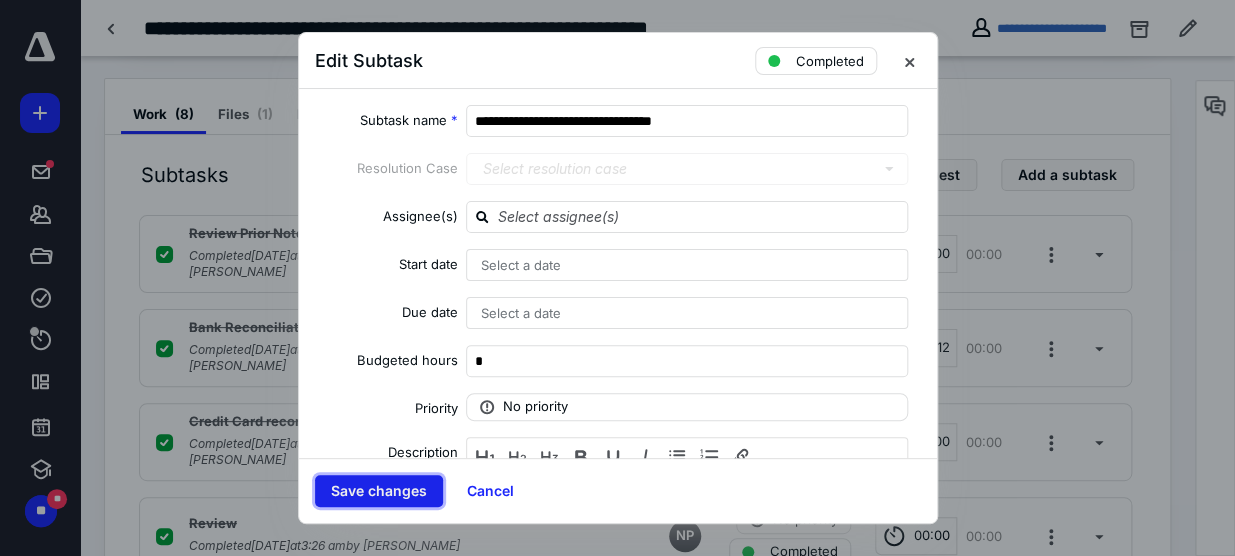 click on "Save changes" at bounding box center (379, 491) 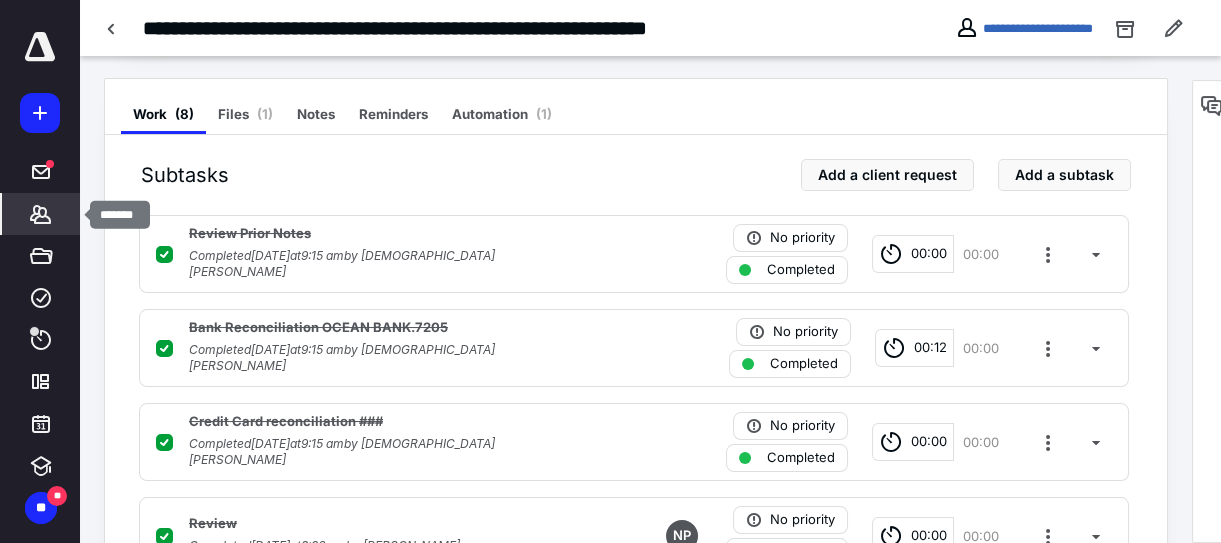 click 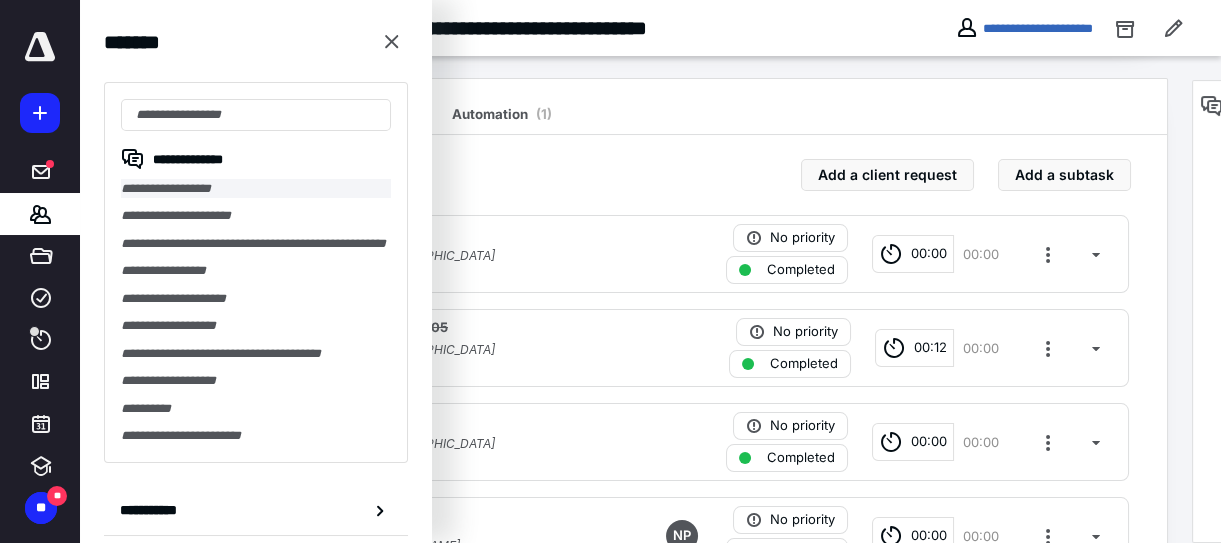 click on "**********" at bounding box center (256, 188) 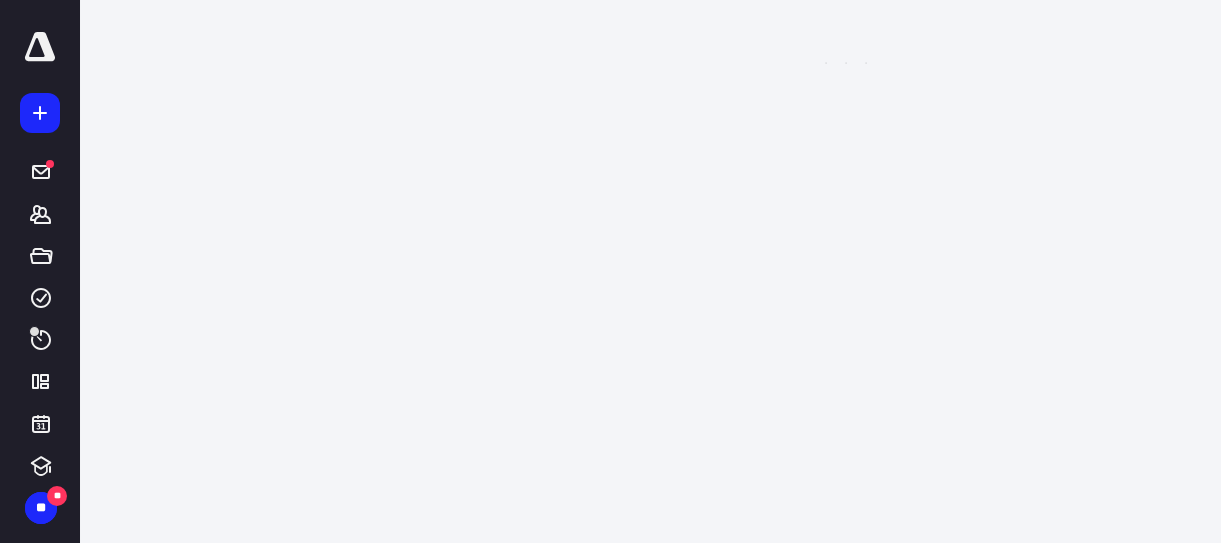 scroll, scrollTop: 0, scrollLeft: 0, axis: both 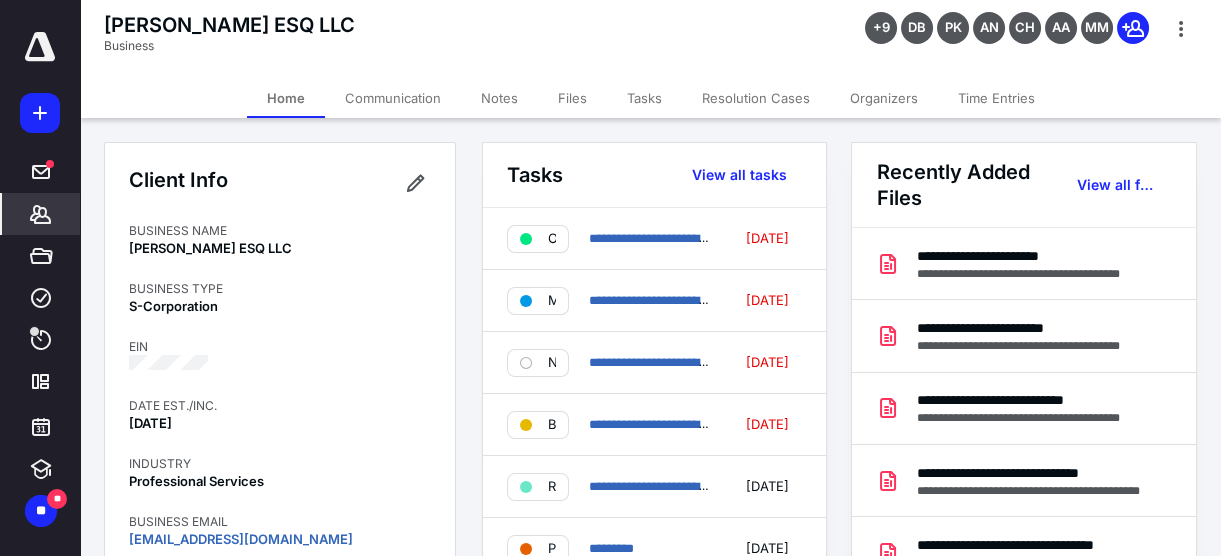 click on "Tasks" at bounding box center (644, 98) 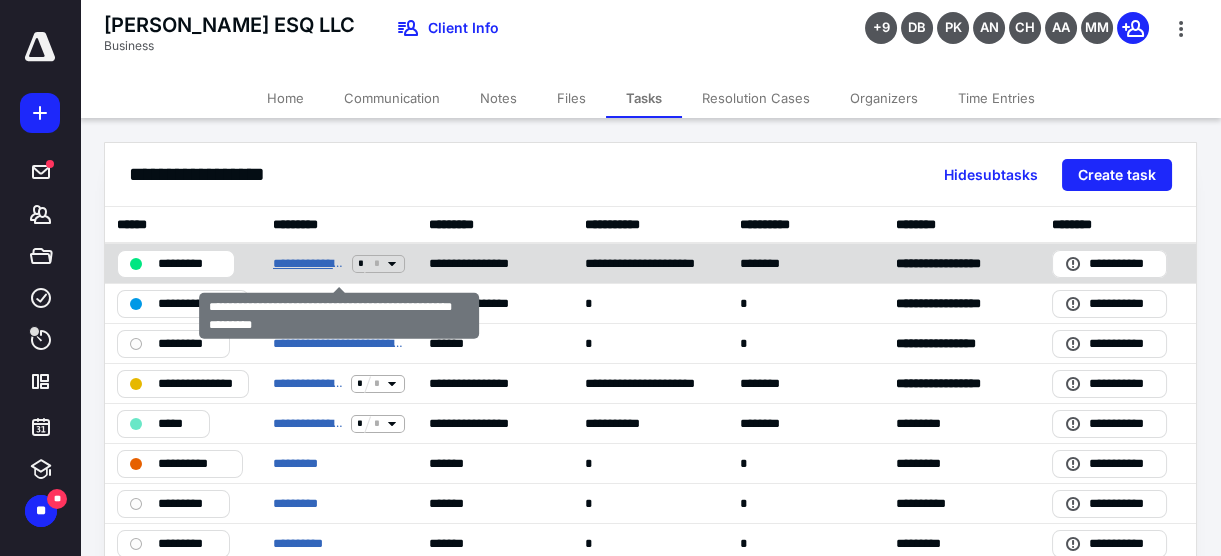 click on "**********" at bounding box center [308, 263] 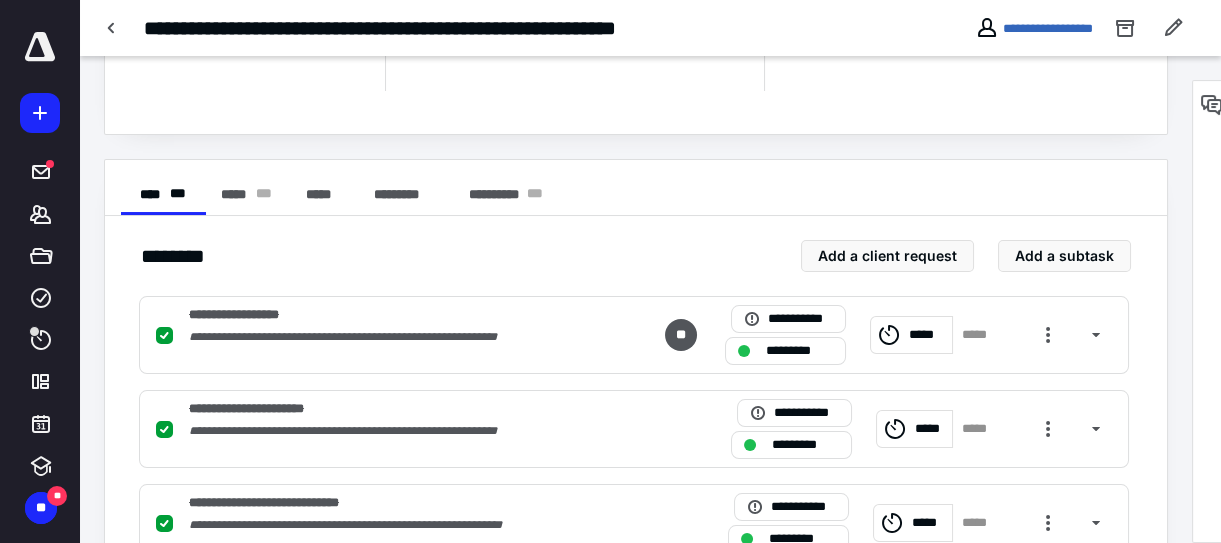 scroll, scrollTop: 181, scrollLeft: 0, axis: vertical 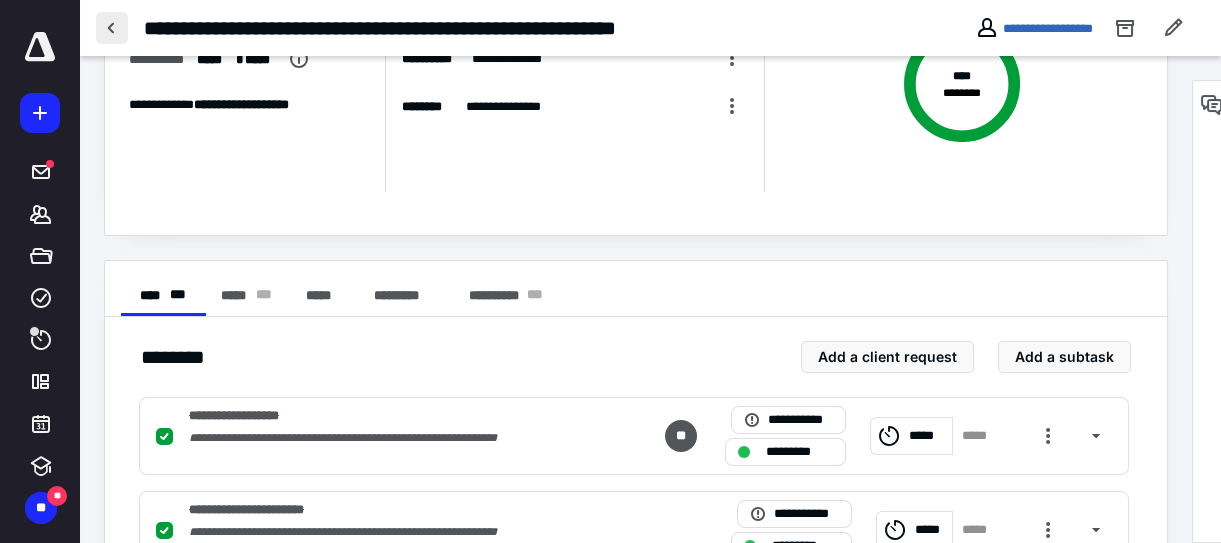 click at bounding box center (112, 28) 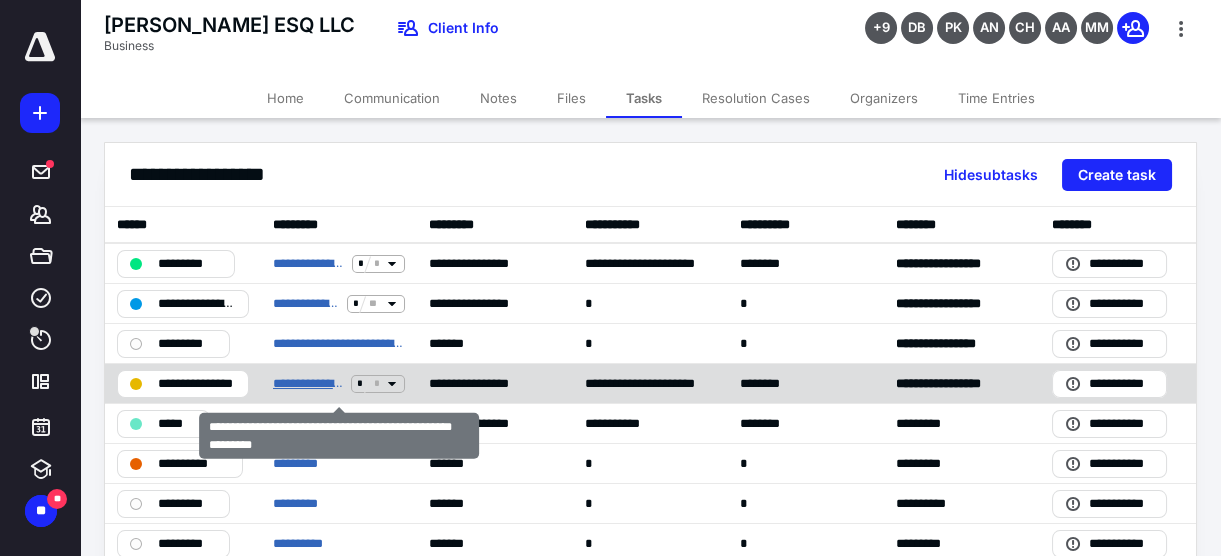 click on "**********" at bounding box center (308, 383) 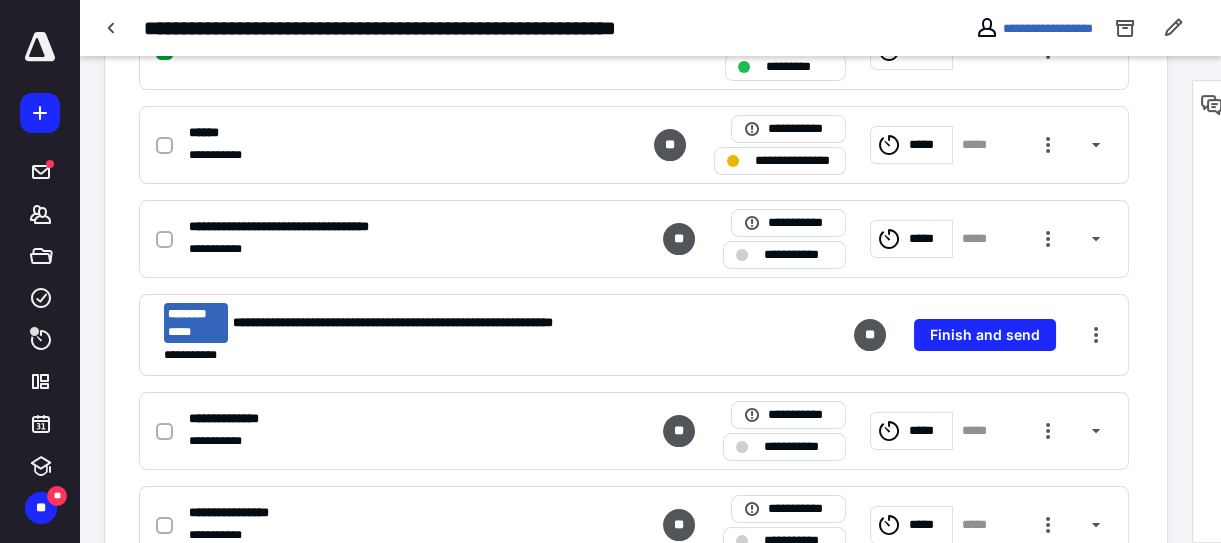 scroll, scrollTop: 917, scrollLeft: 0, axis: vertical 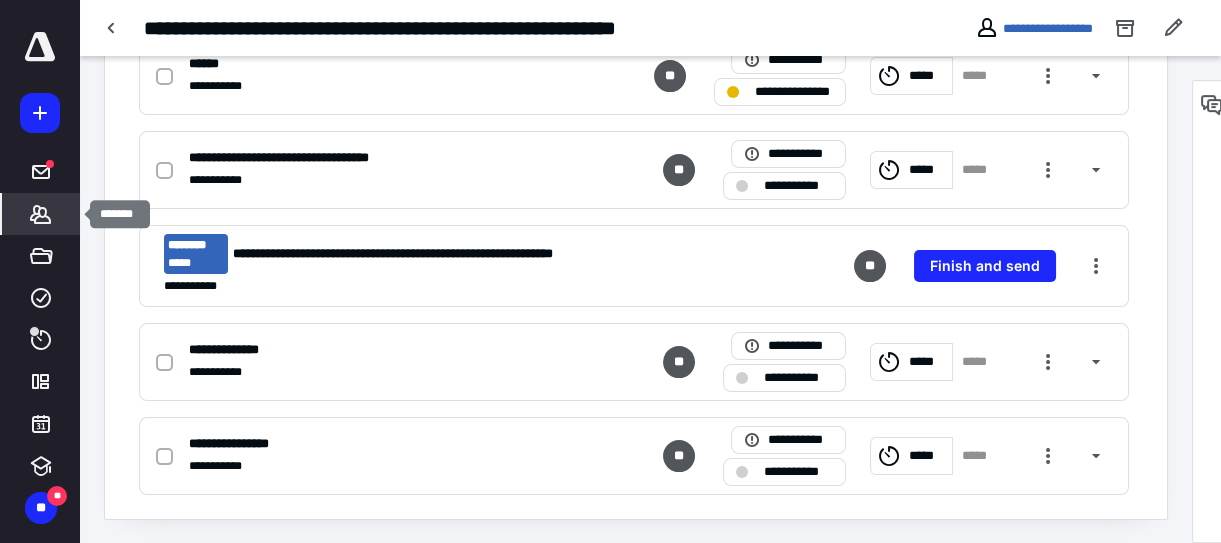 click 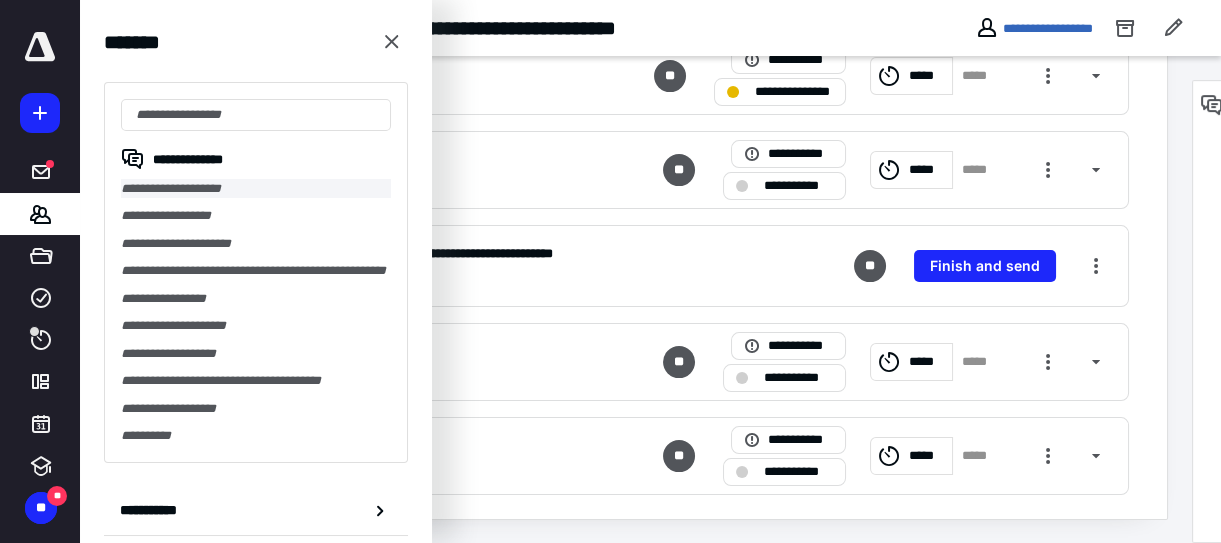 click on "**********" at bounding box center (256, 188) 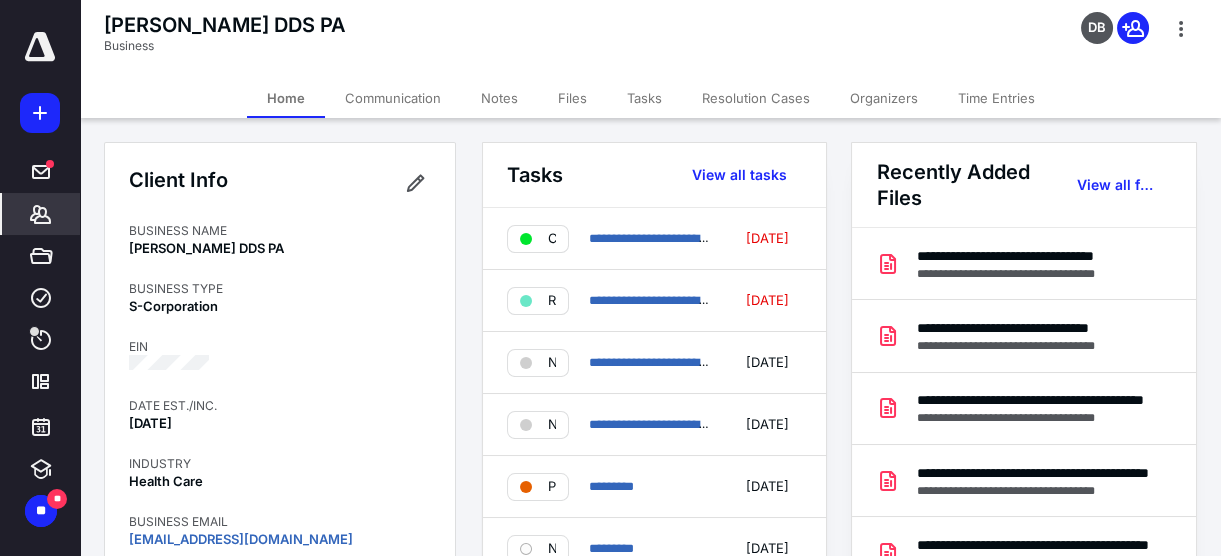 click on "Tasks" at bounding box center (644, 98) 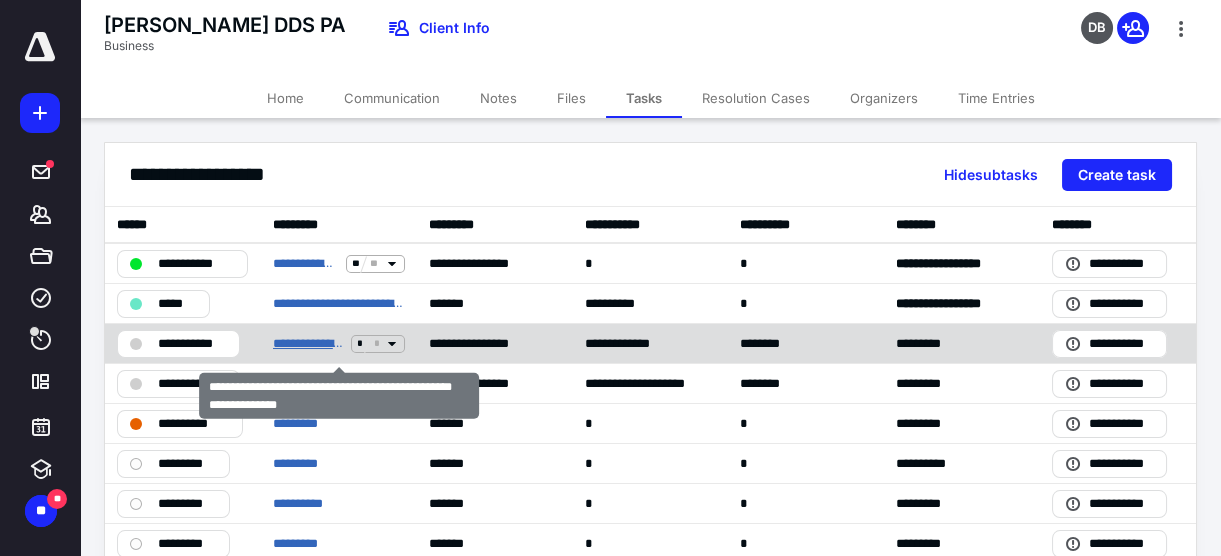 click on "**********" at bounding box center (308, 343) 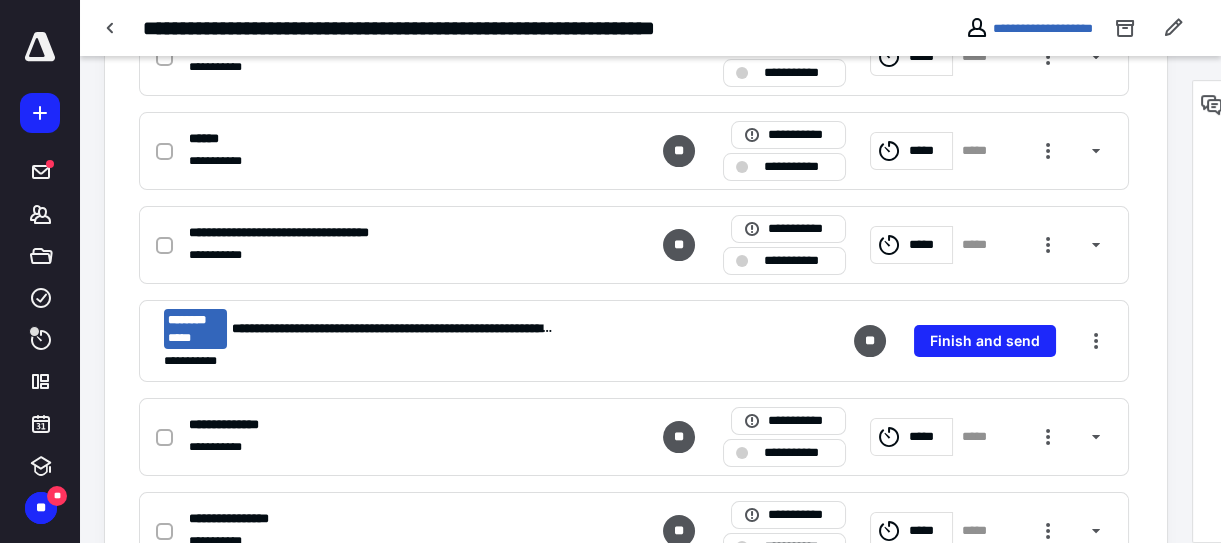 scroll, scrollTop: 917, scrollLeft: 0, axis: vertical 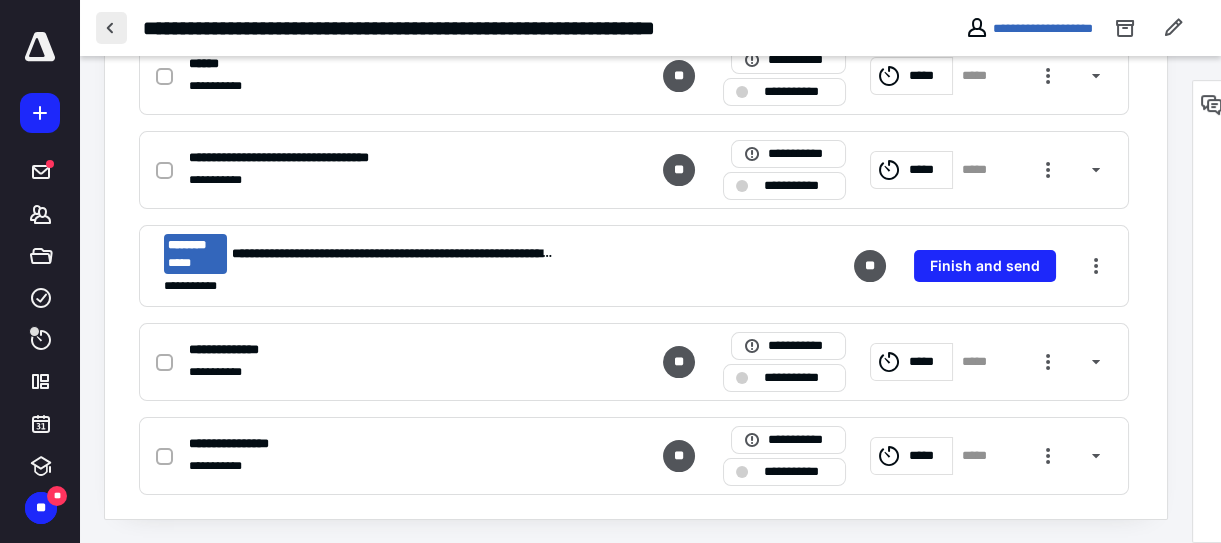 click at bounding box center (111, 28) 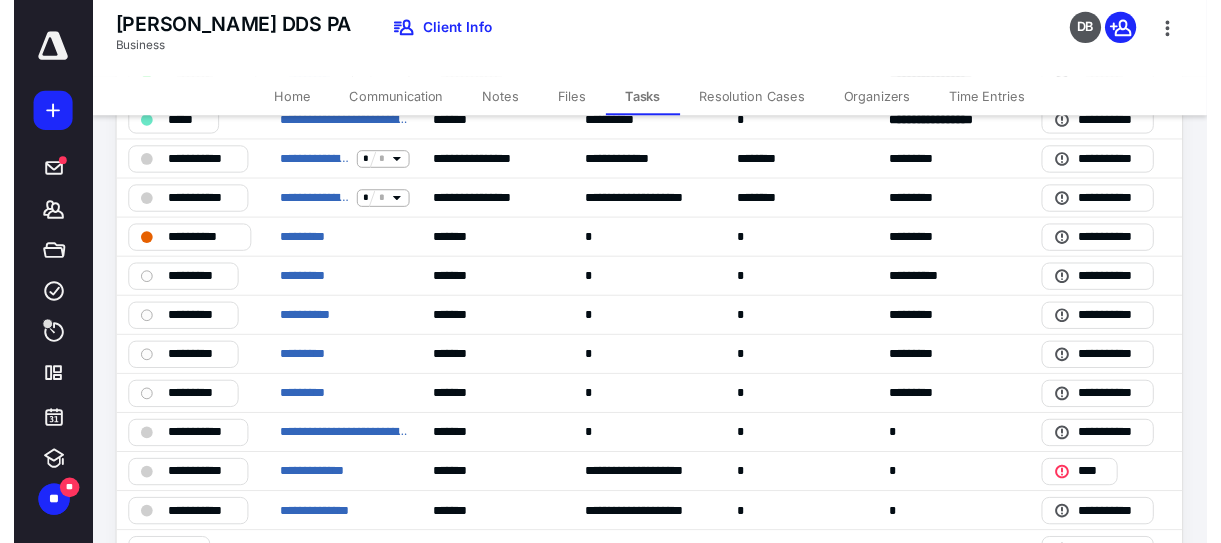 scroll, scrollTop: 0, scrollLeft: 0, axis: both 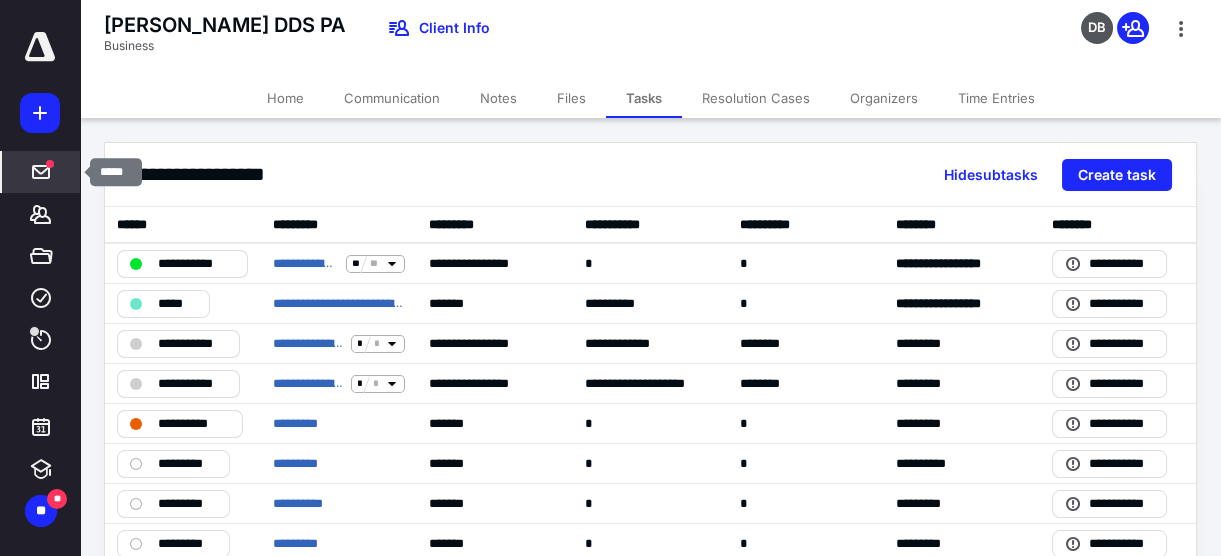 click 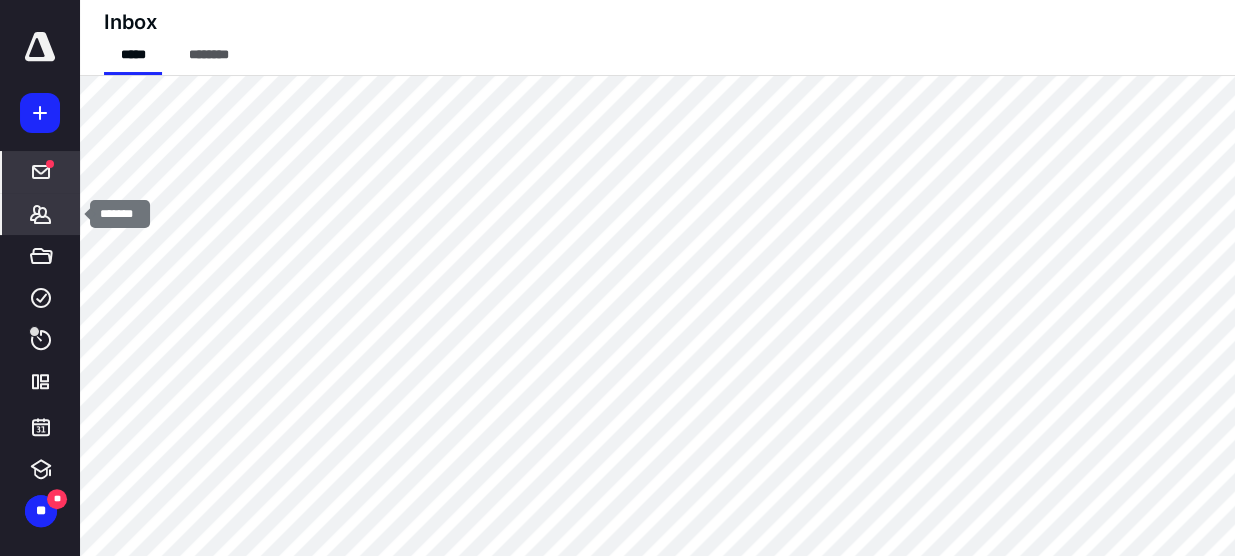 click 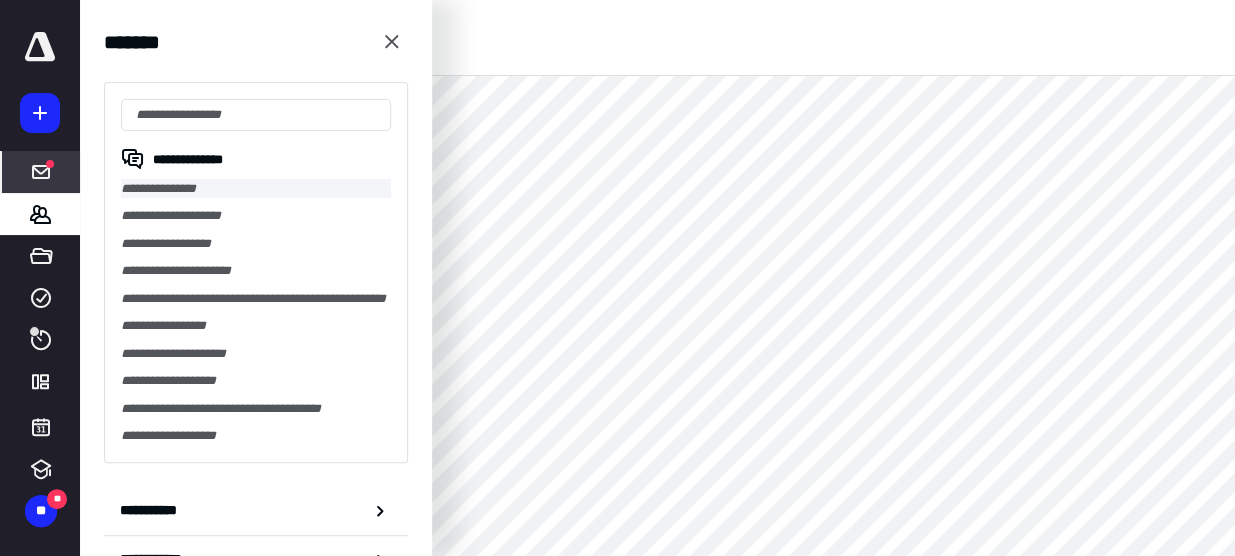 click on "**********" at bounding box center (256, 188) 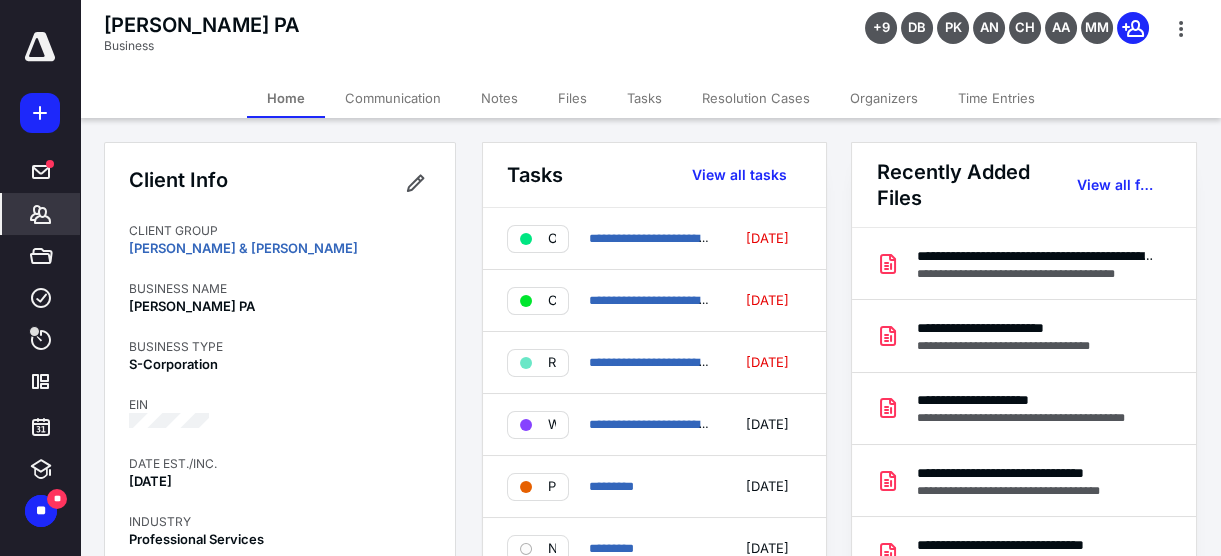 click on "Tasks" at bounding box center [644, 98] 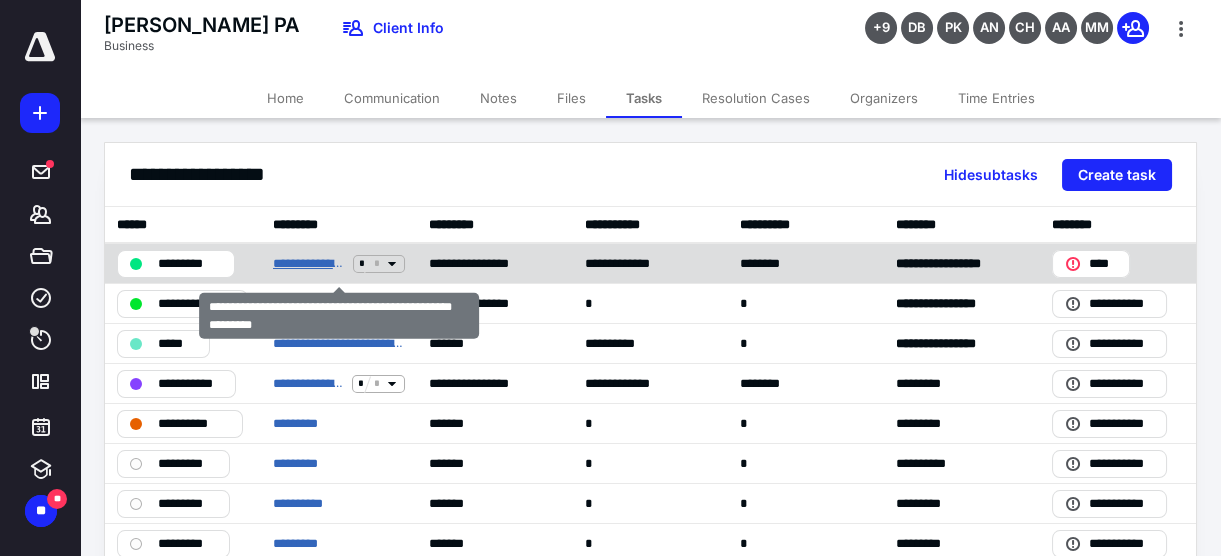click on "**********" at bounding box center (309, 263) 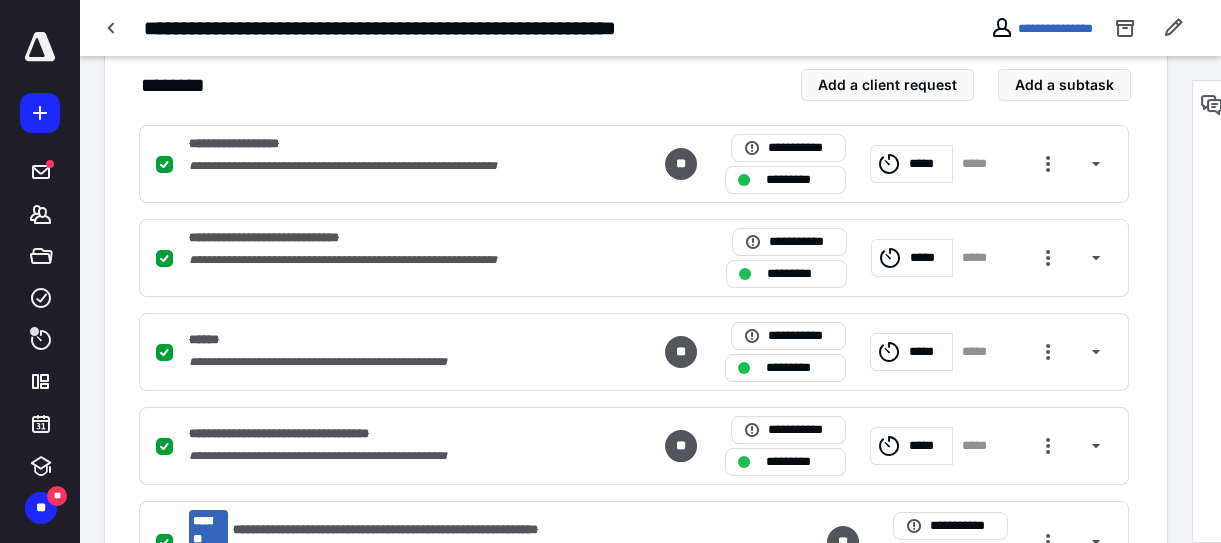 scroll, scrollTop: 454, scrollLeft: 0, axis: vertical 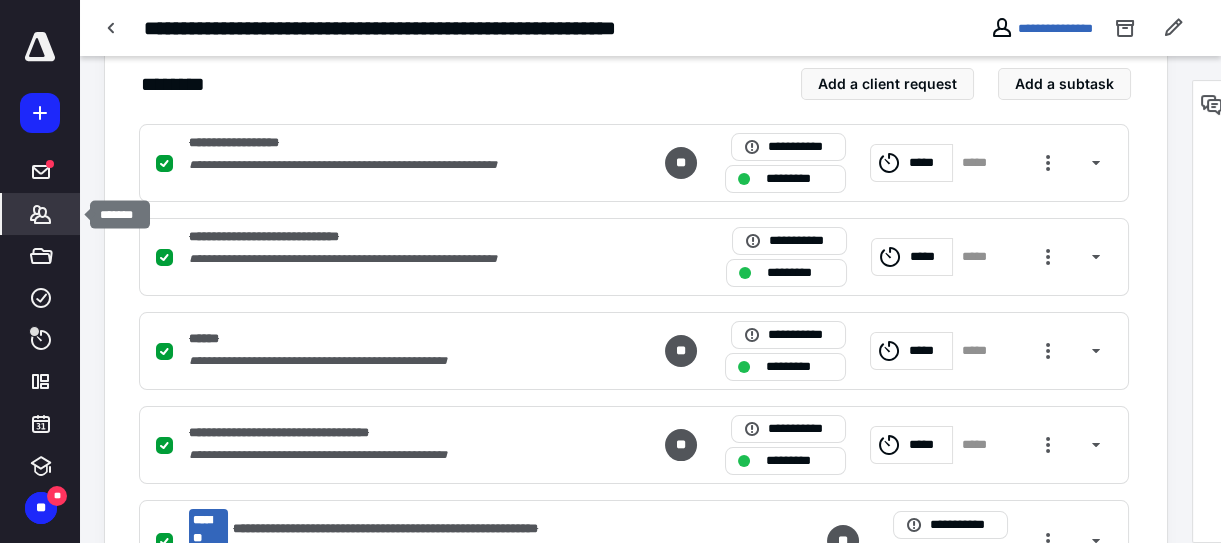 click 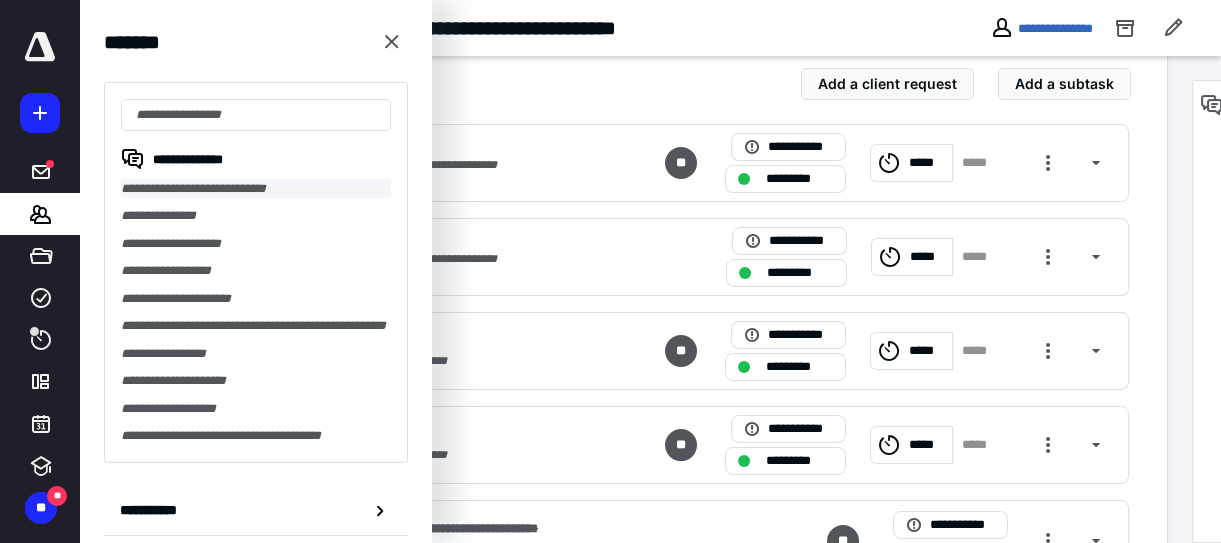click on "**********" at bounding box center (256, 188) 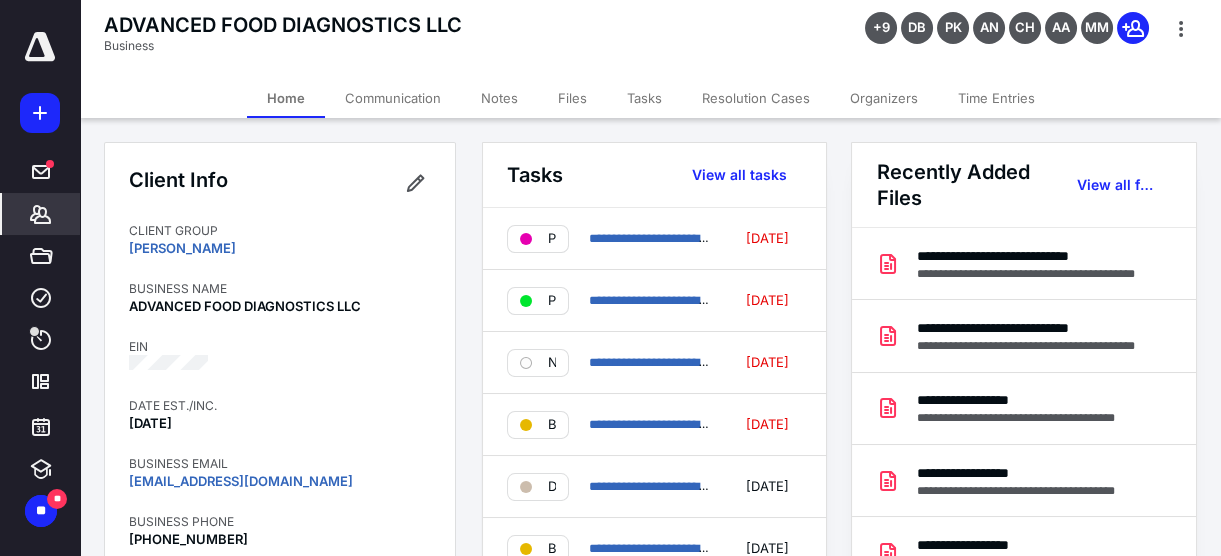 click on "Tasks" at bounding box center [644, 98] 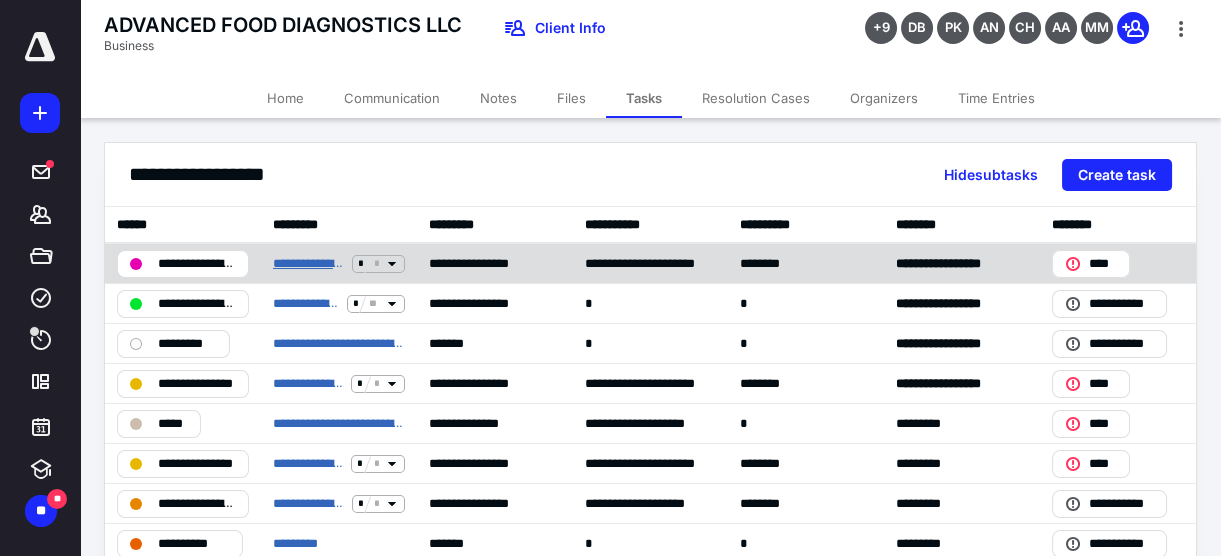 click on "**********" at bounding box center (308, 263) 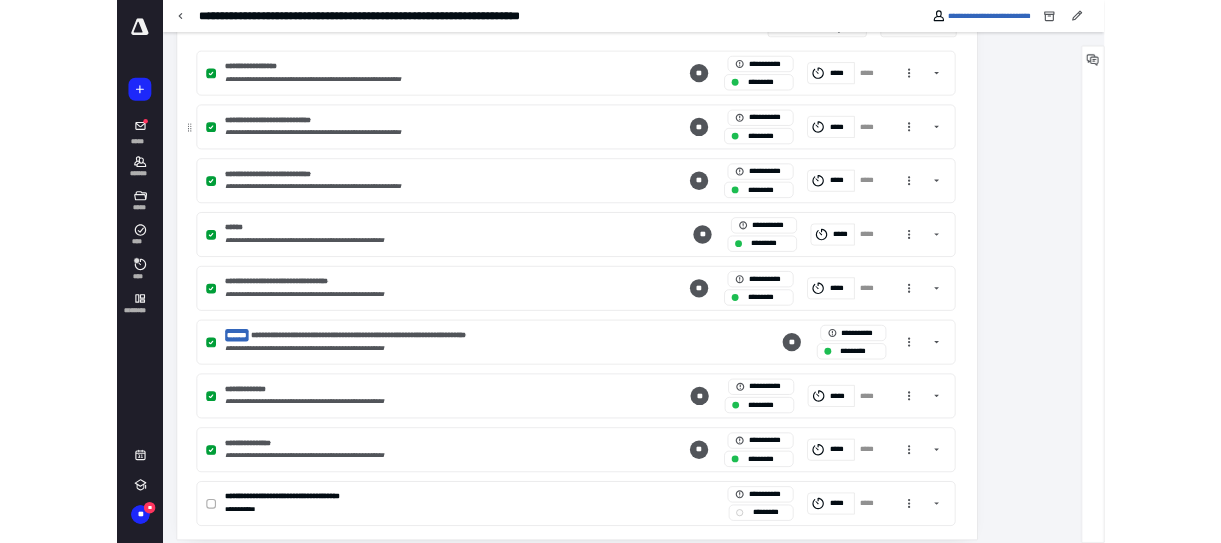 scroll, scrollTop: 507, scrollLeft: 0, axis: vertical 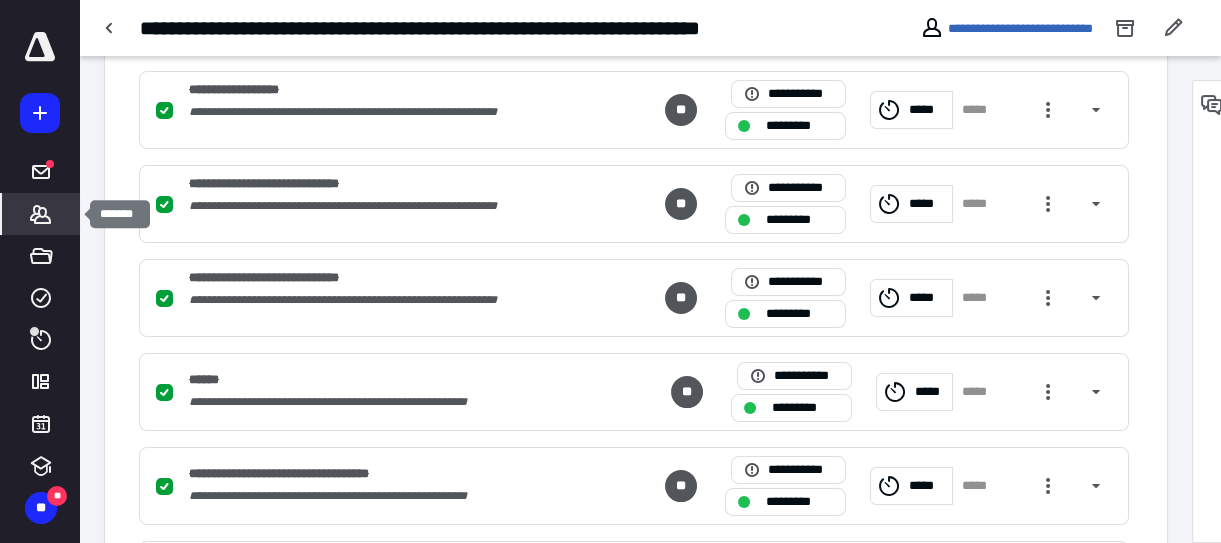 click 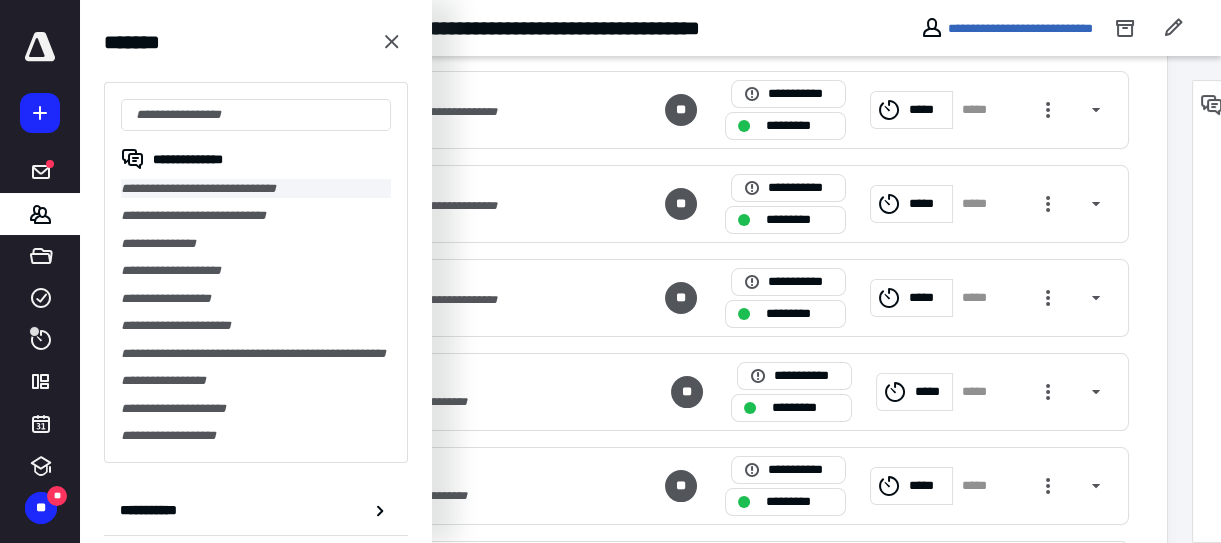 click on "**********" at bounding box center [256, 188] 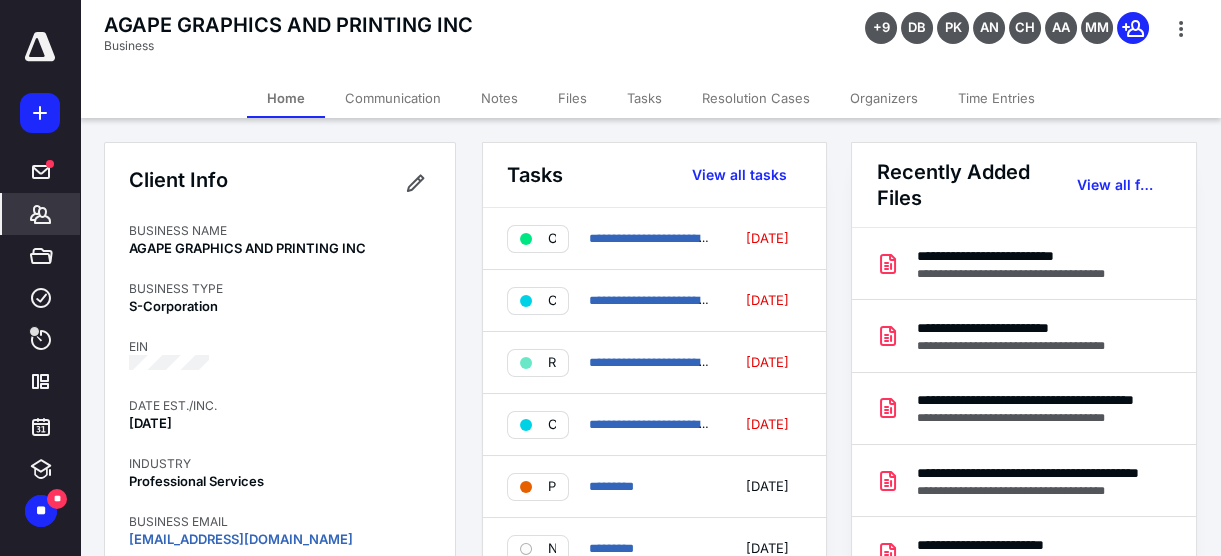 click on "Tasks" at bounding box center [644, 98] 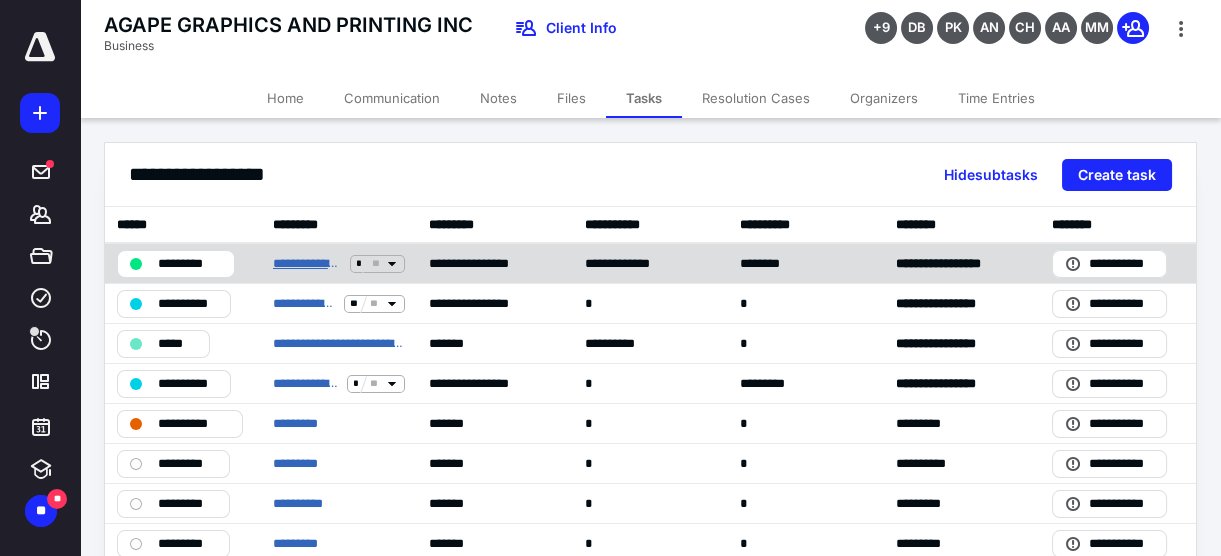 click on "**********" at bounding box center (307, 263) 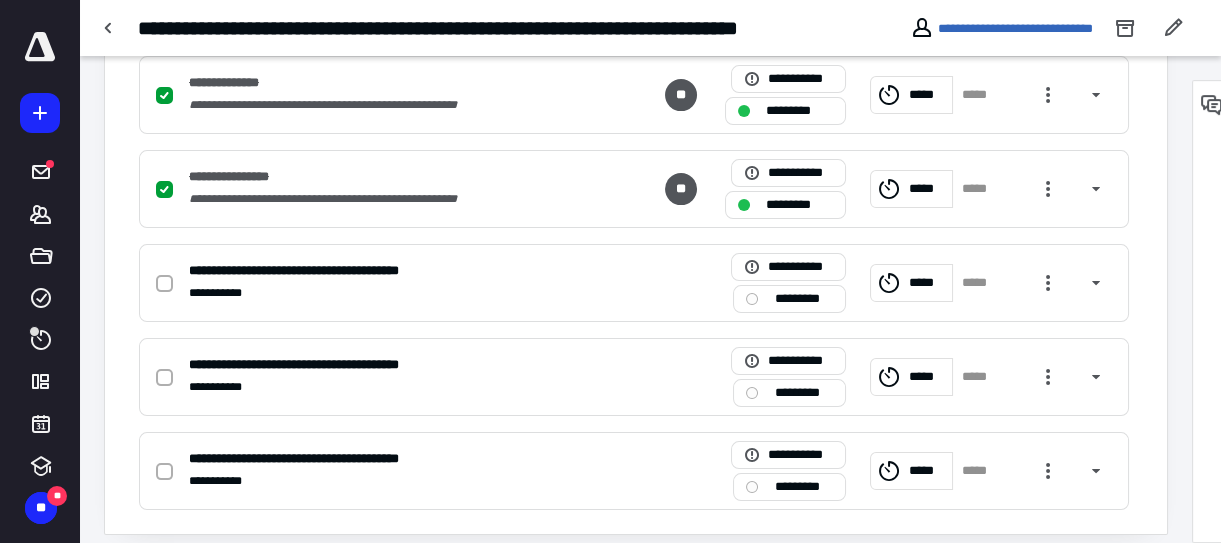 scroll, scrollTop: 1090, scrollLeft: 0, axis: vertical 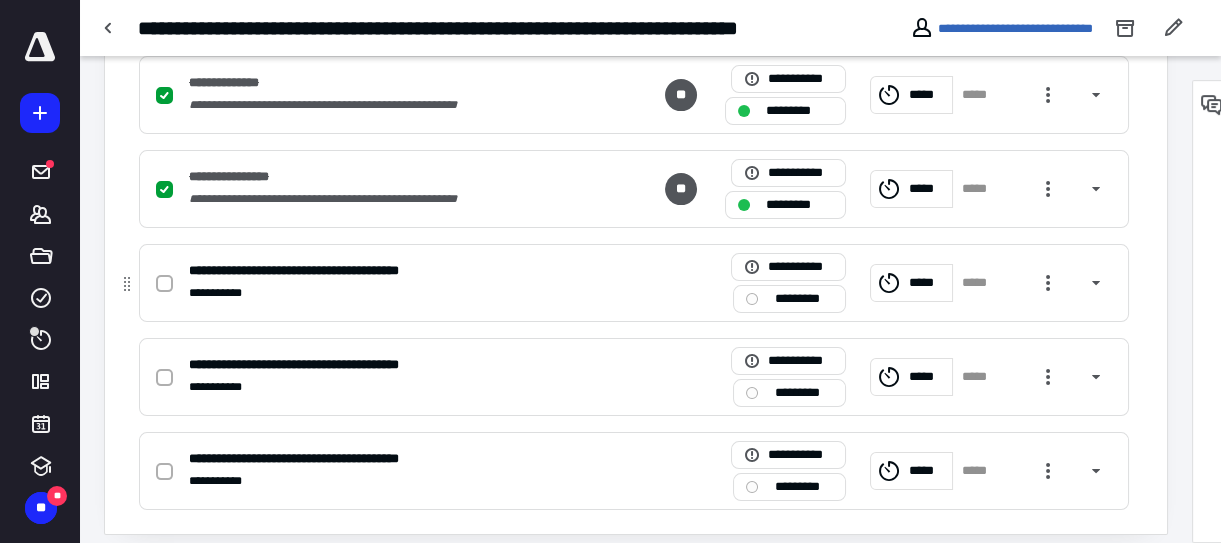 click 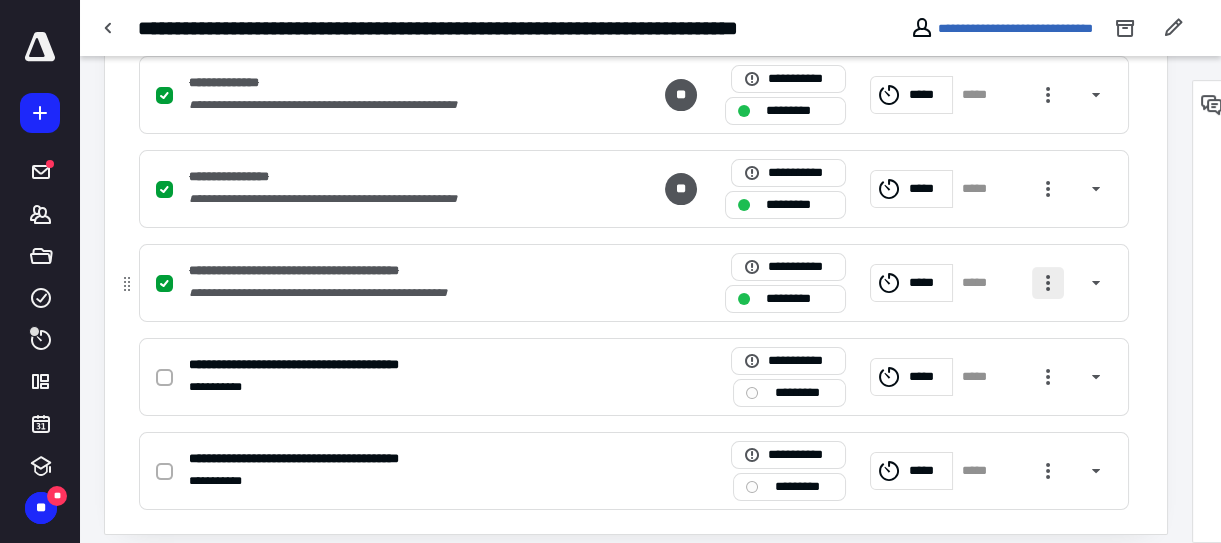 click at bounding box center [1048, 283] 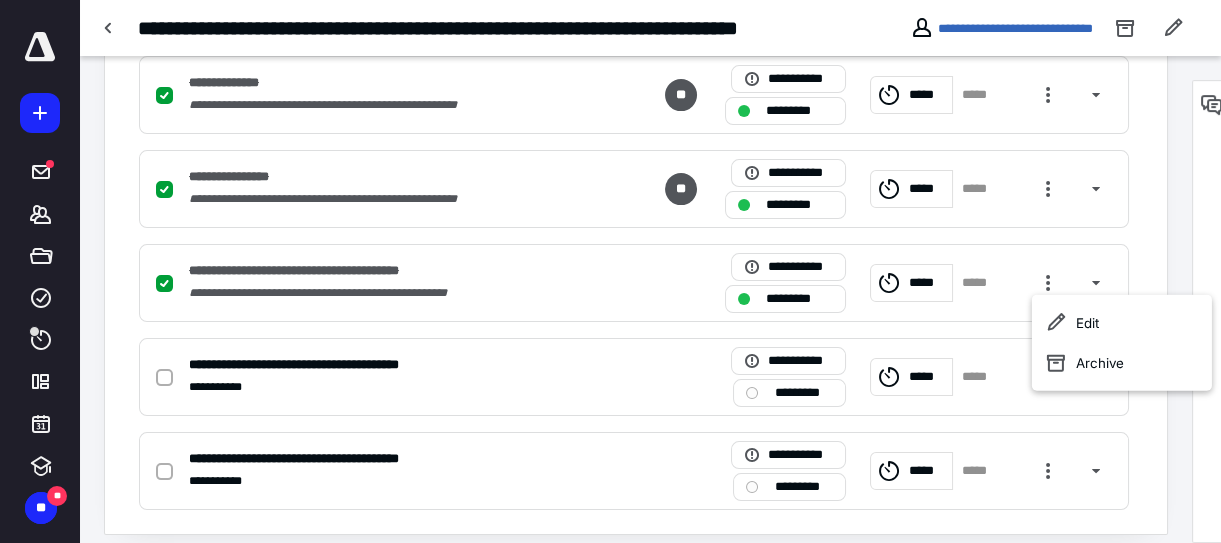 click on "**********" at bounding box center (636, -238) 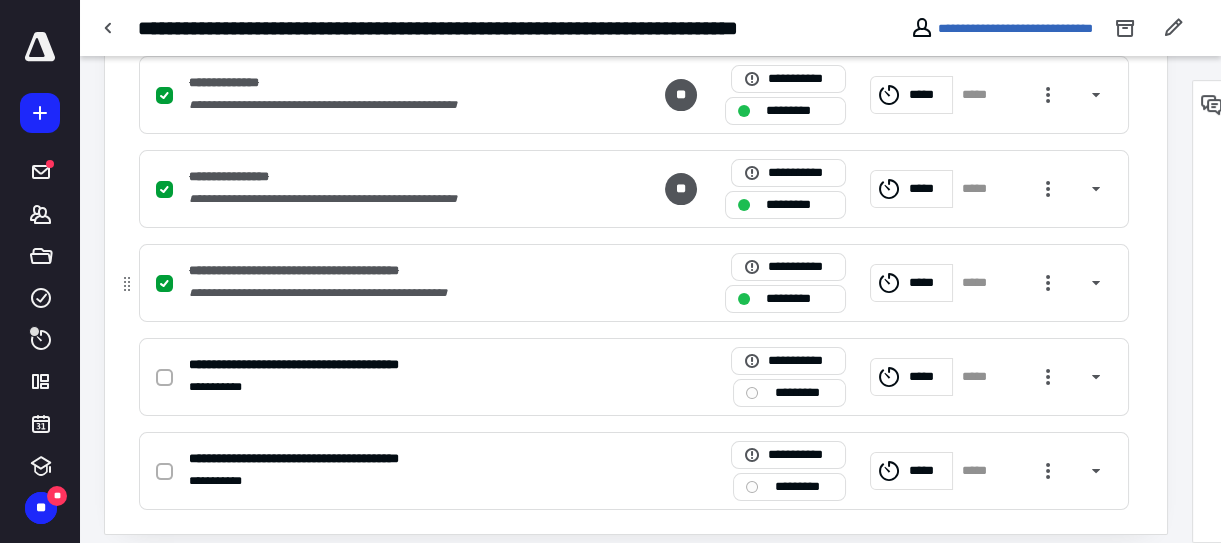 click 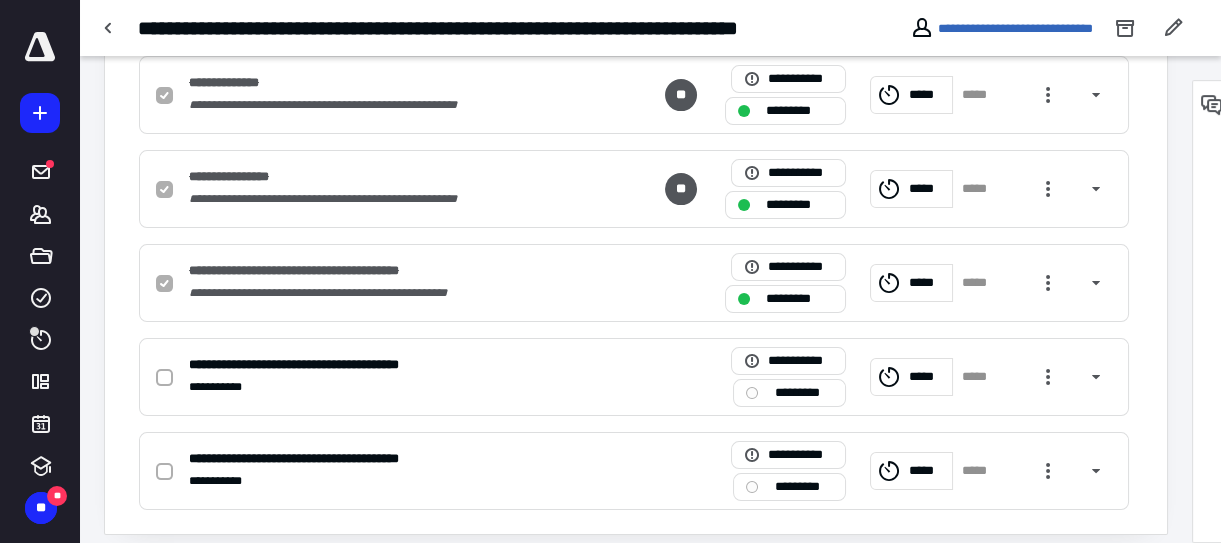 checkbox on "false" 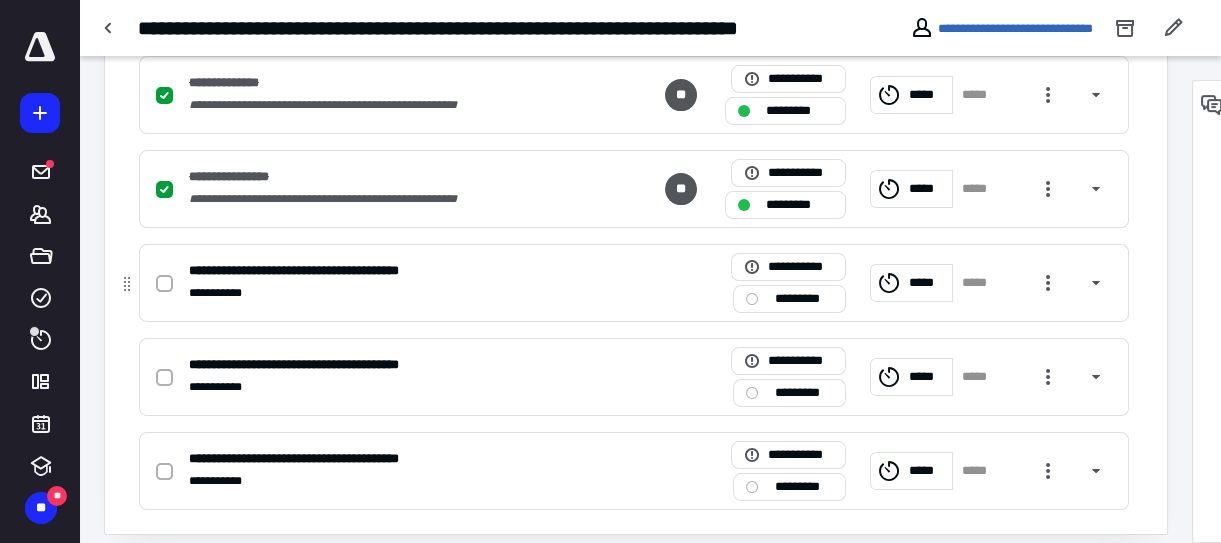 click on "**********" at bounding box center (328, 270) 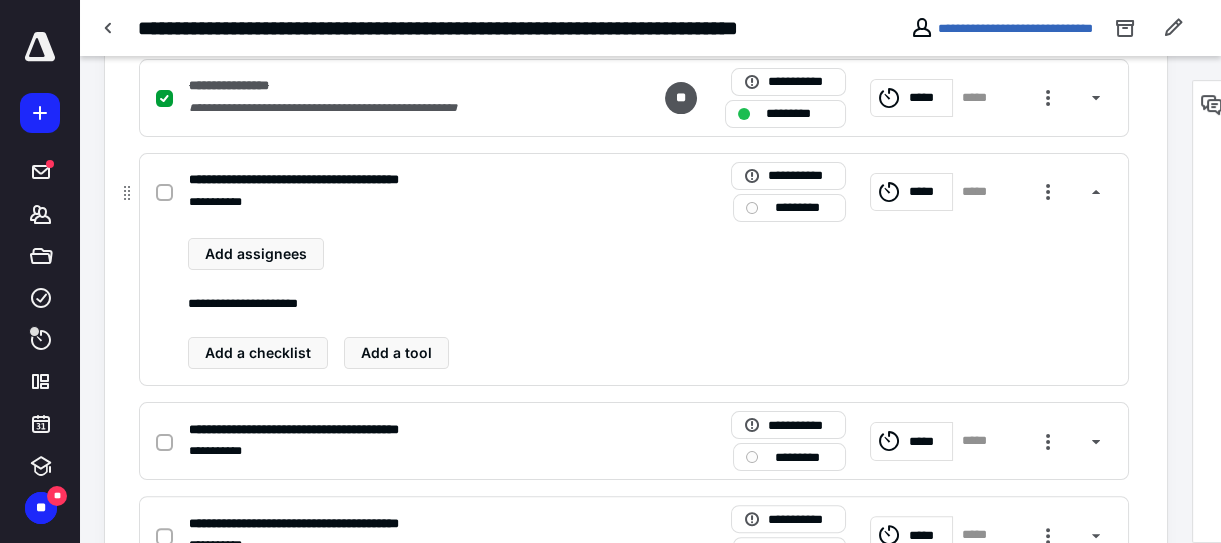 scroll, scrollTop: 1257, scrollLeft: 0, axis: vertical 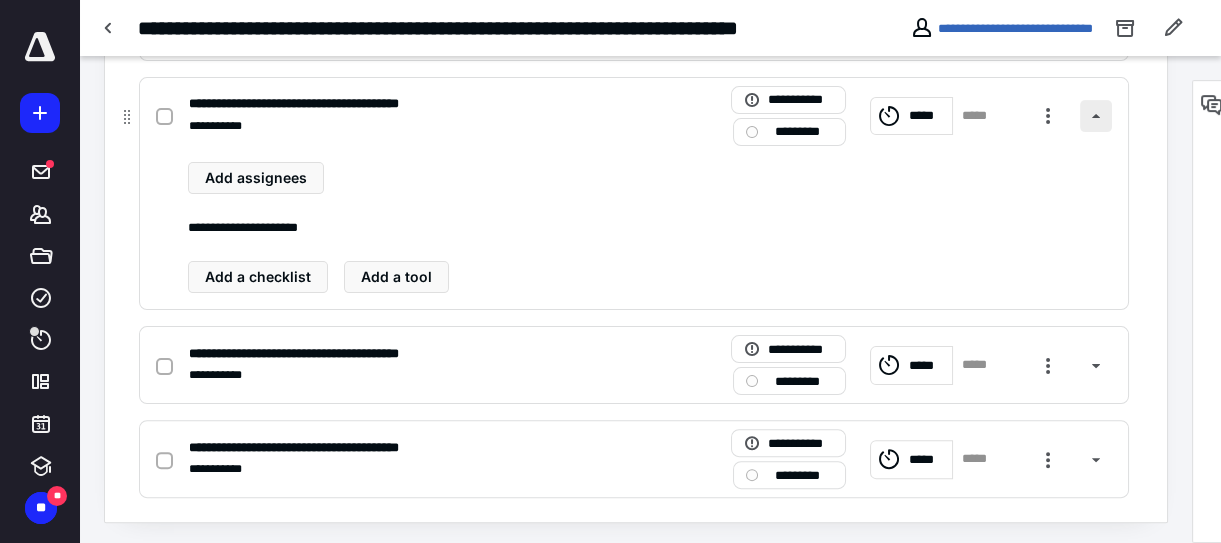 click at bounding box center (1096, 116) 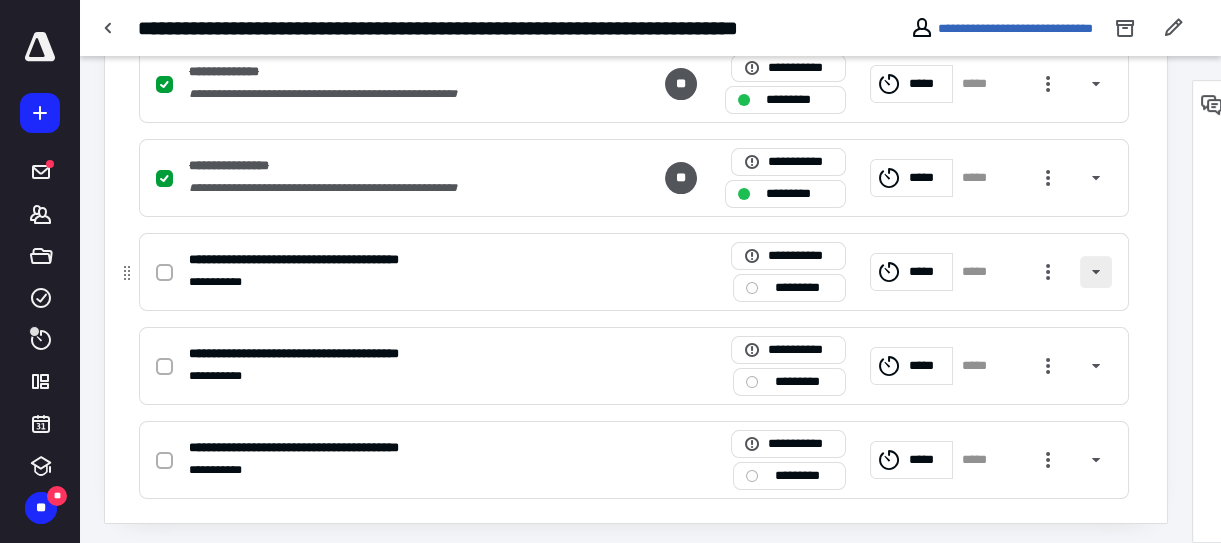 click at bounding box center [1096, 272] 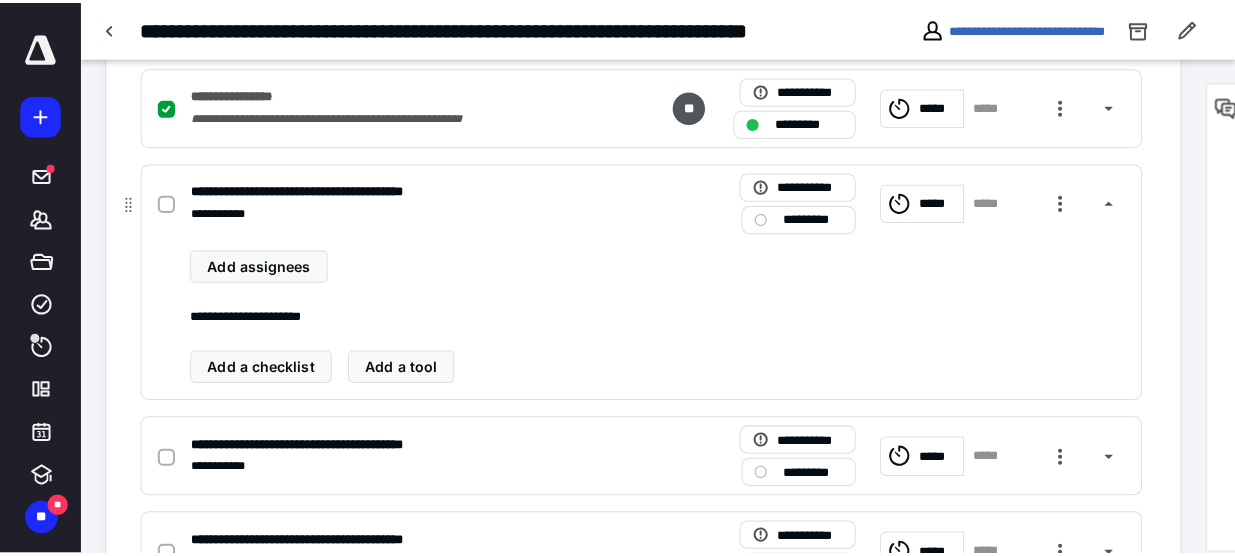scroll, scrollTop: 1075, scrollLeft: 0, axis: vertical 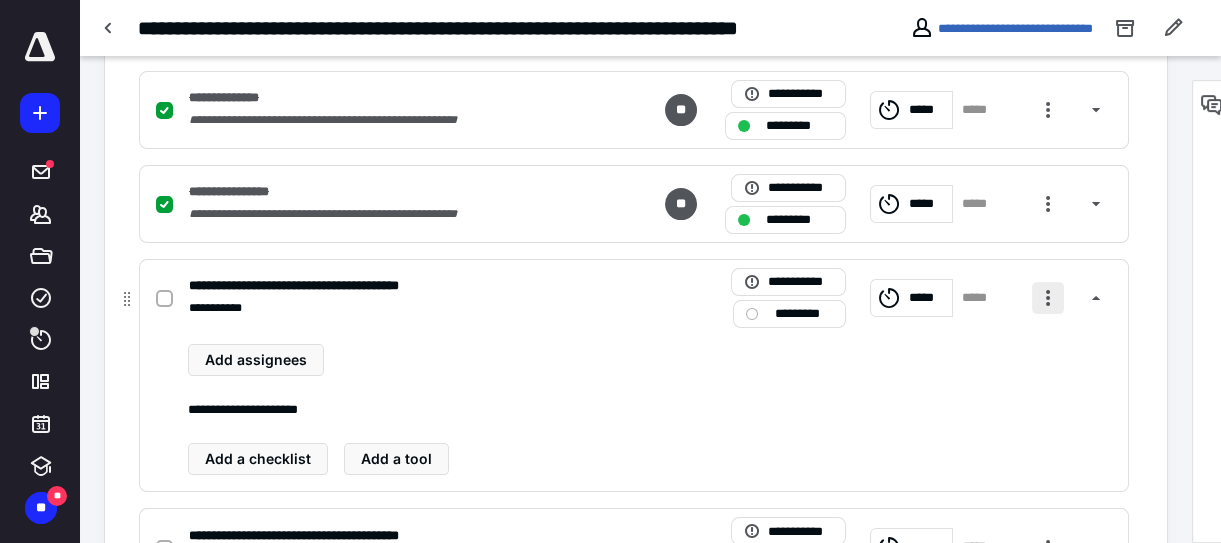 click at bounding box center (1048, 298) 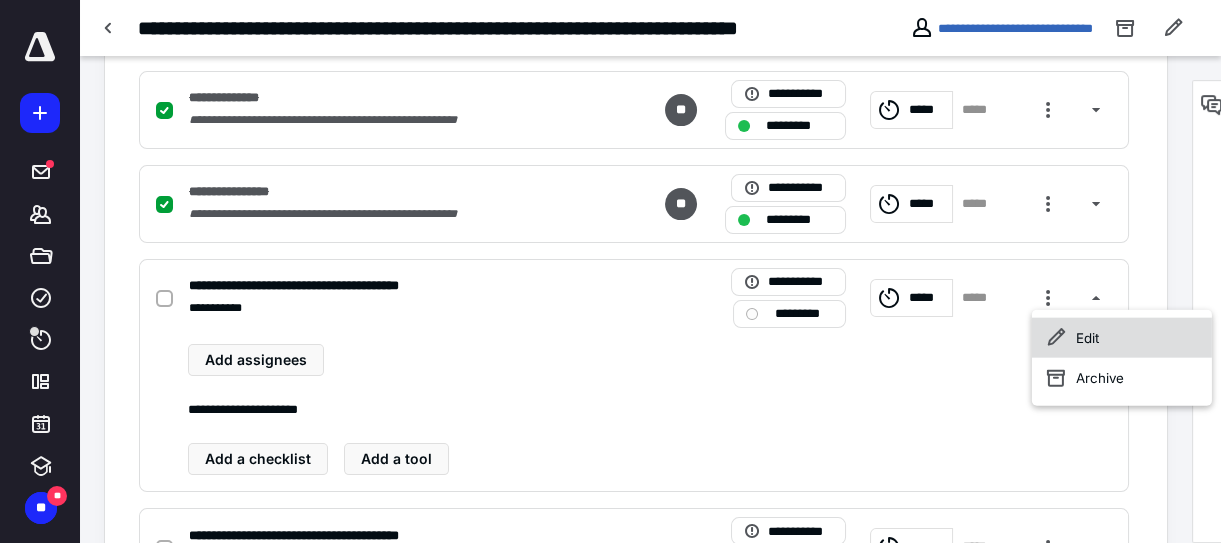 click on "Edit" at bounding box center (1122, 338) 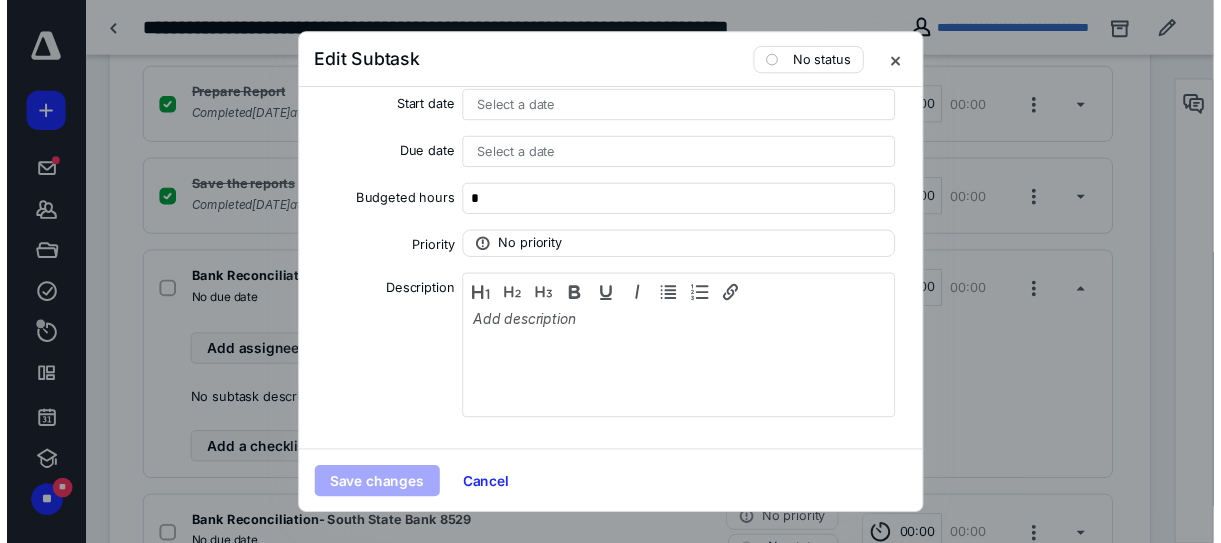scroll, scrollTop: 0, scrollLeft: 0, axis: both 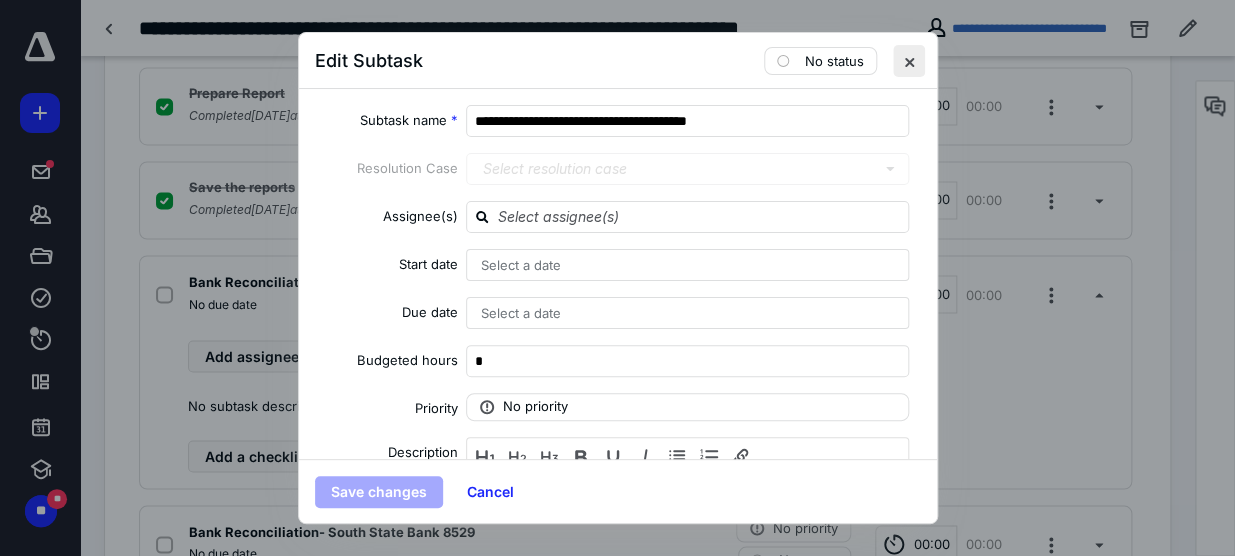 click at bounding box center [909, 61] 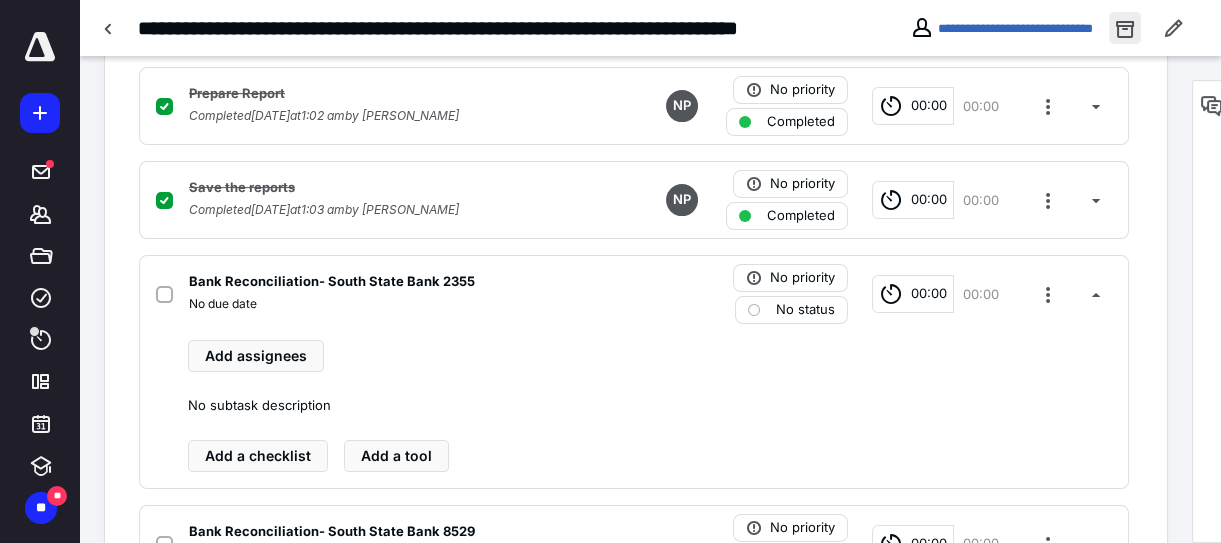 click at bounding box center (1125, 28) 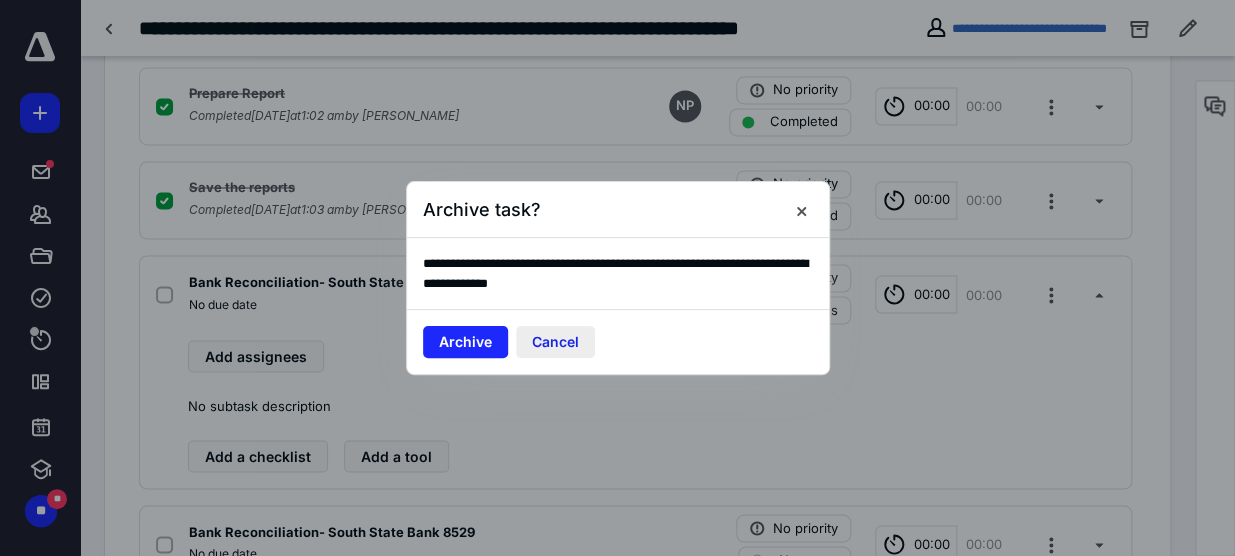 click on "Cancel" at bounding box center (555, 342) 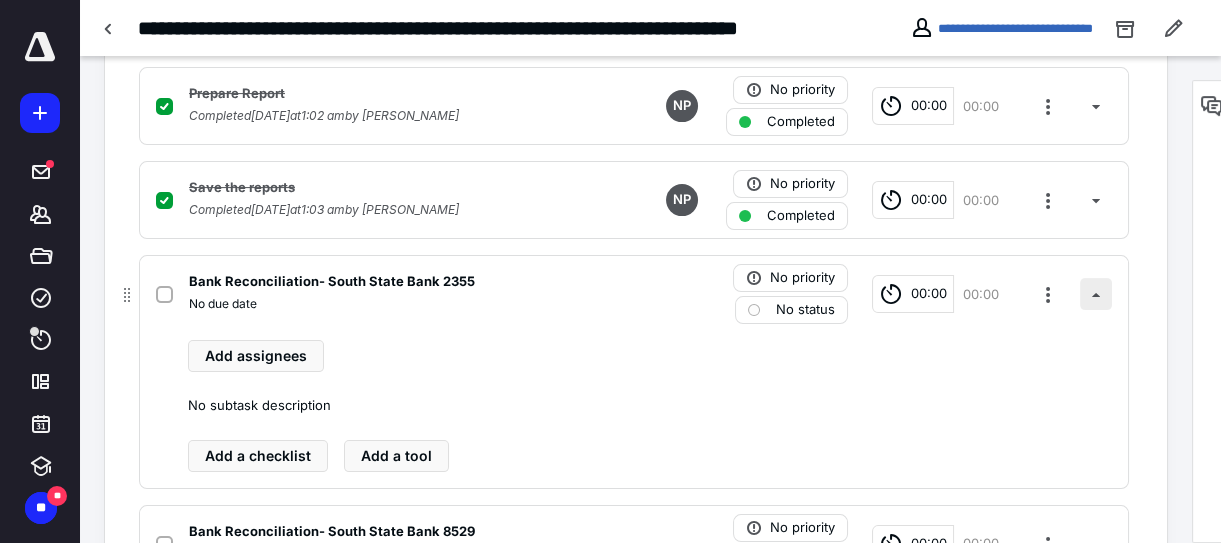click at bounding box center (1096, 294) 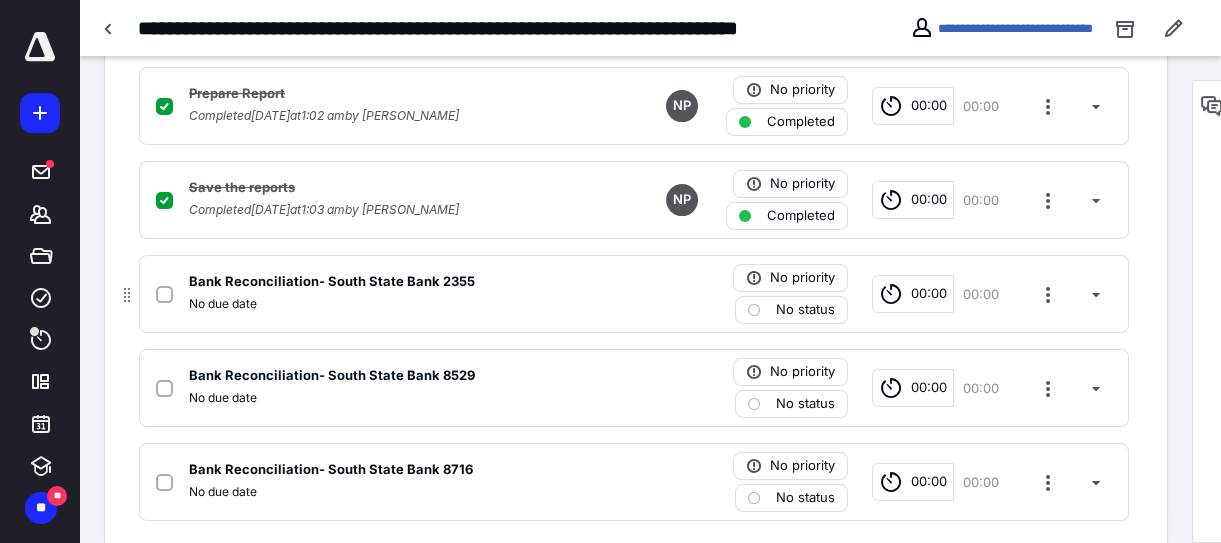 scroll, scrollTop: 802, scrollLeft: 0, axis: vertical 